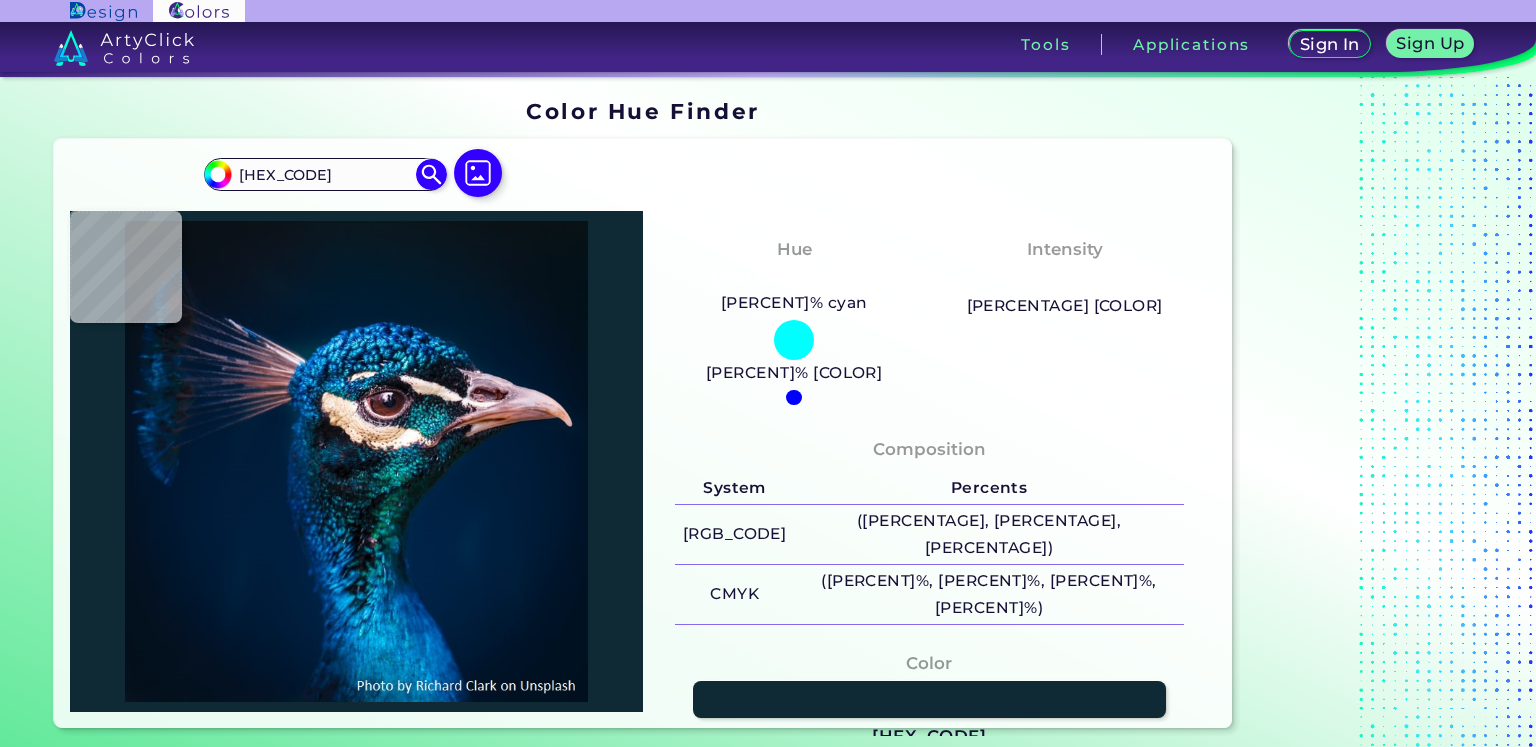 type on "#144352" 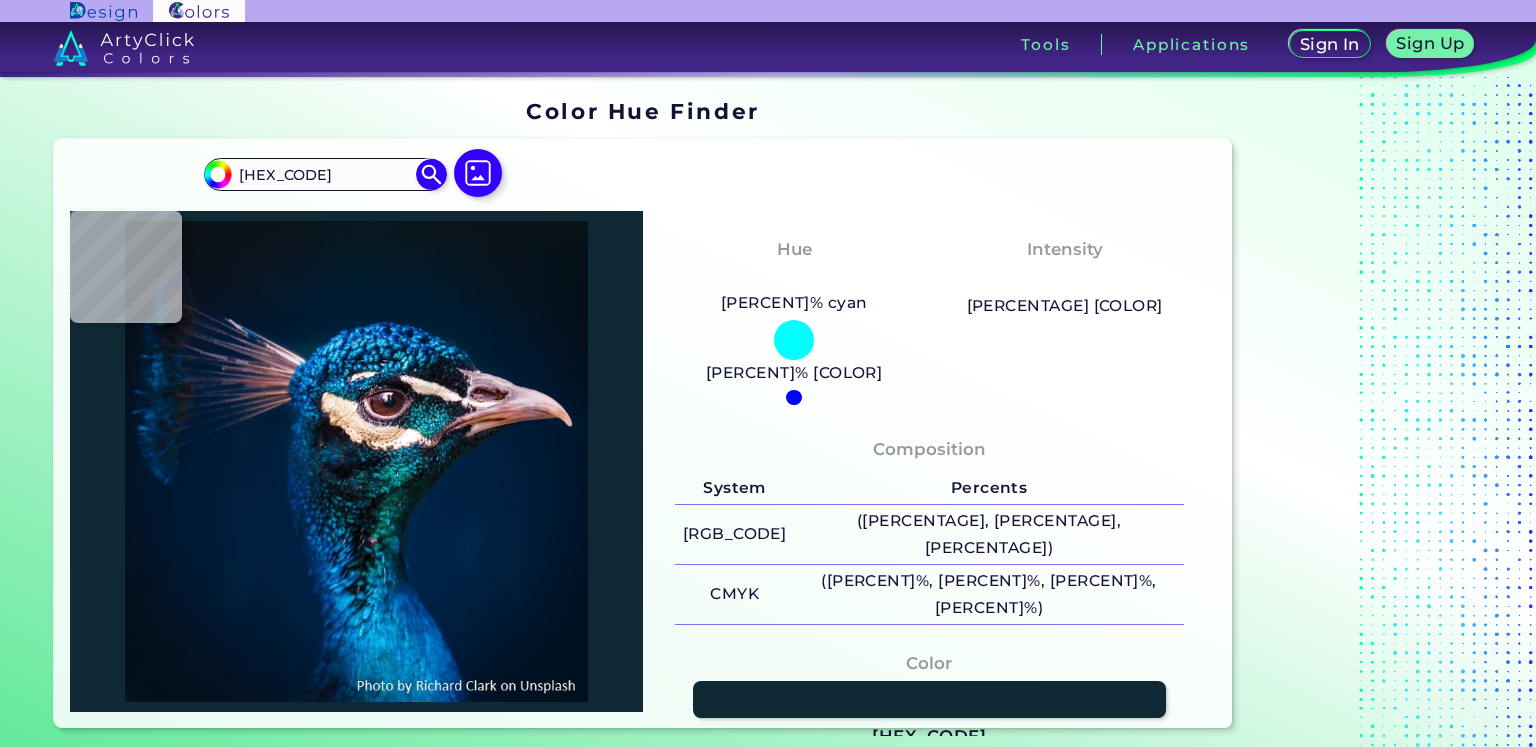 type on "#144352" 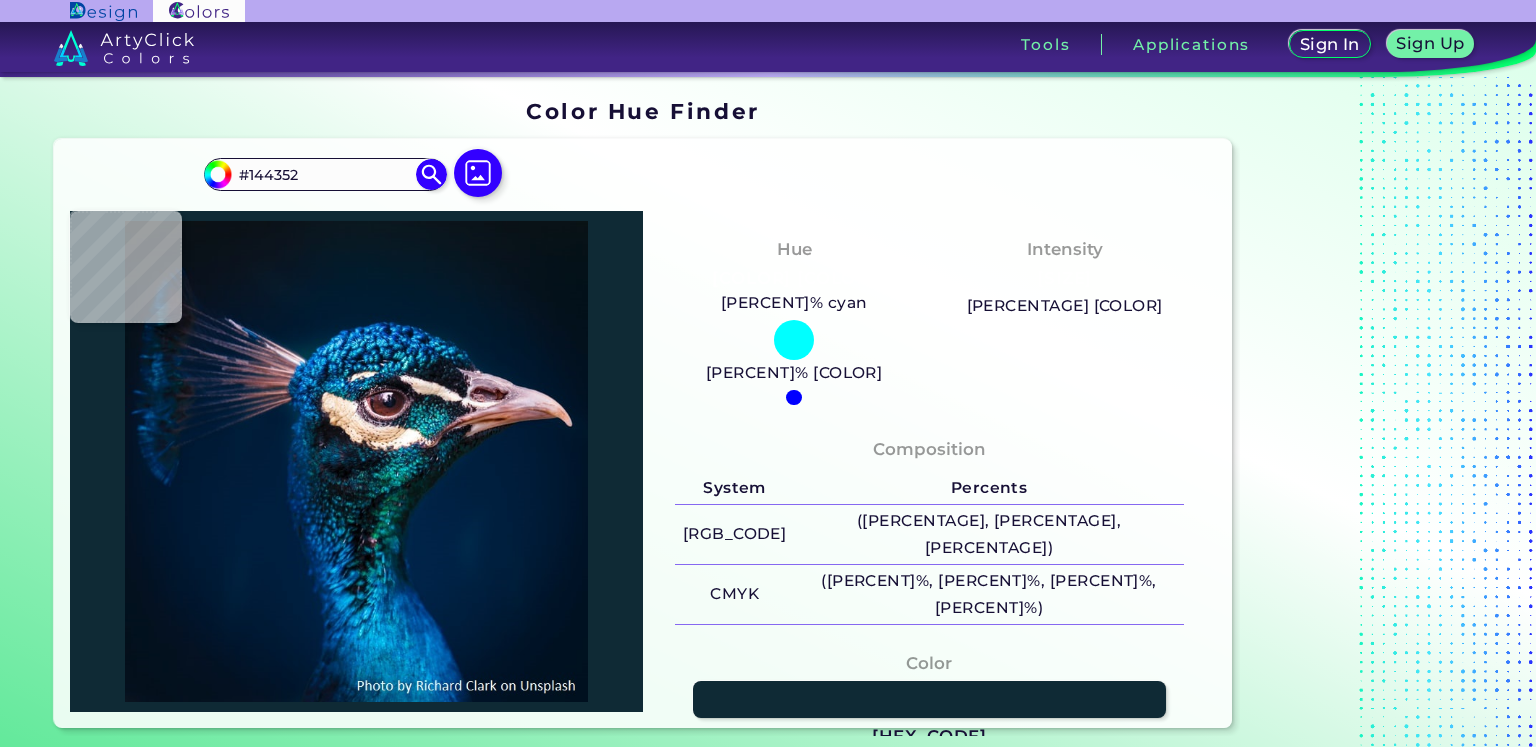 type on "[HEX]" 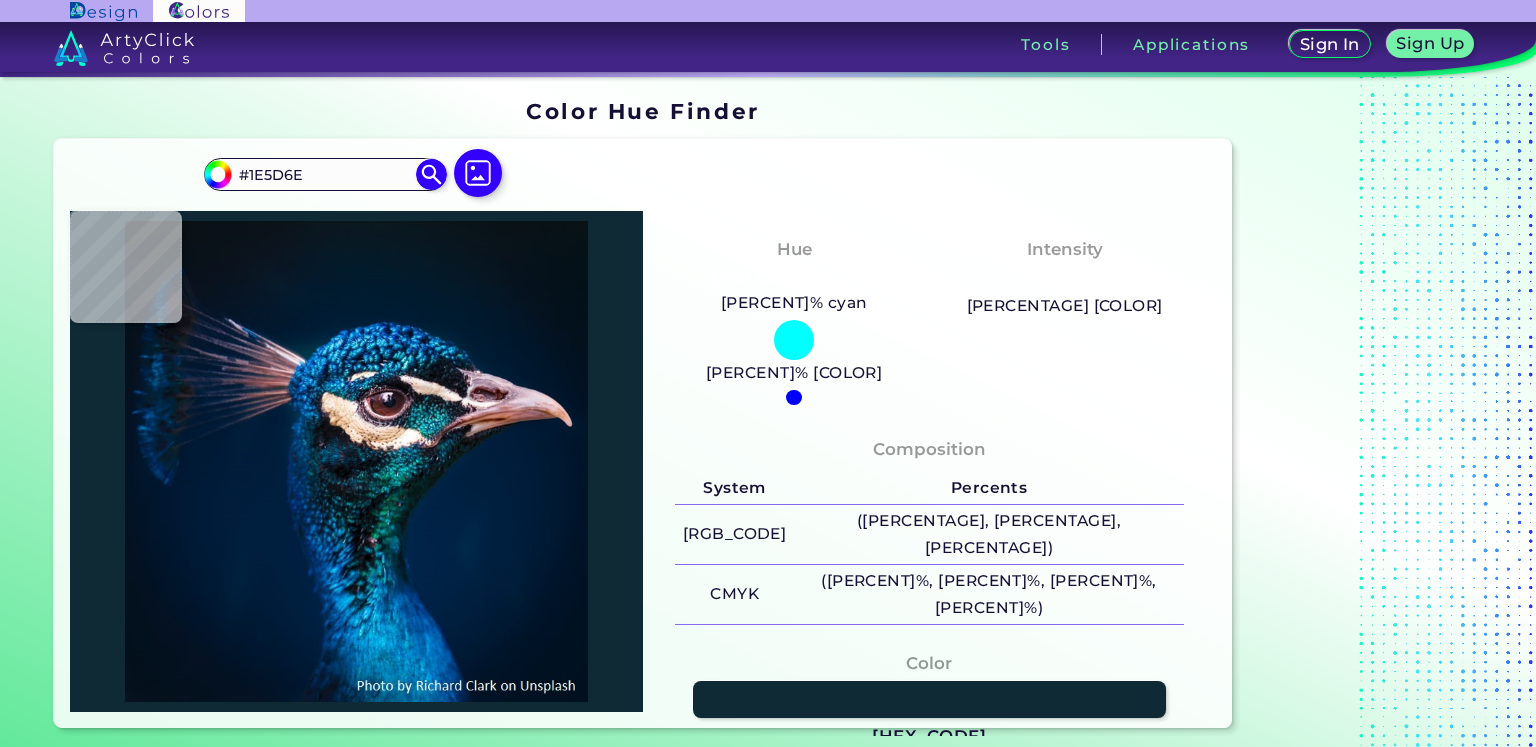 type on "[HEXCODE]" 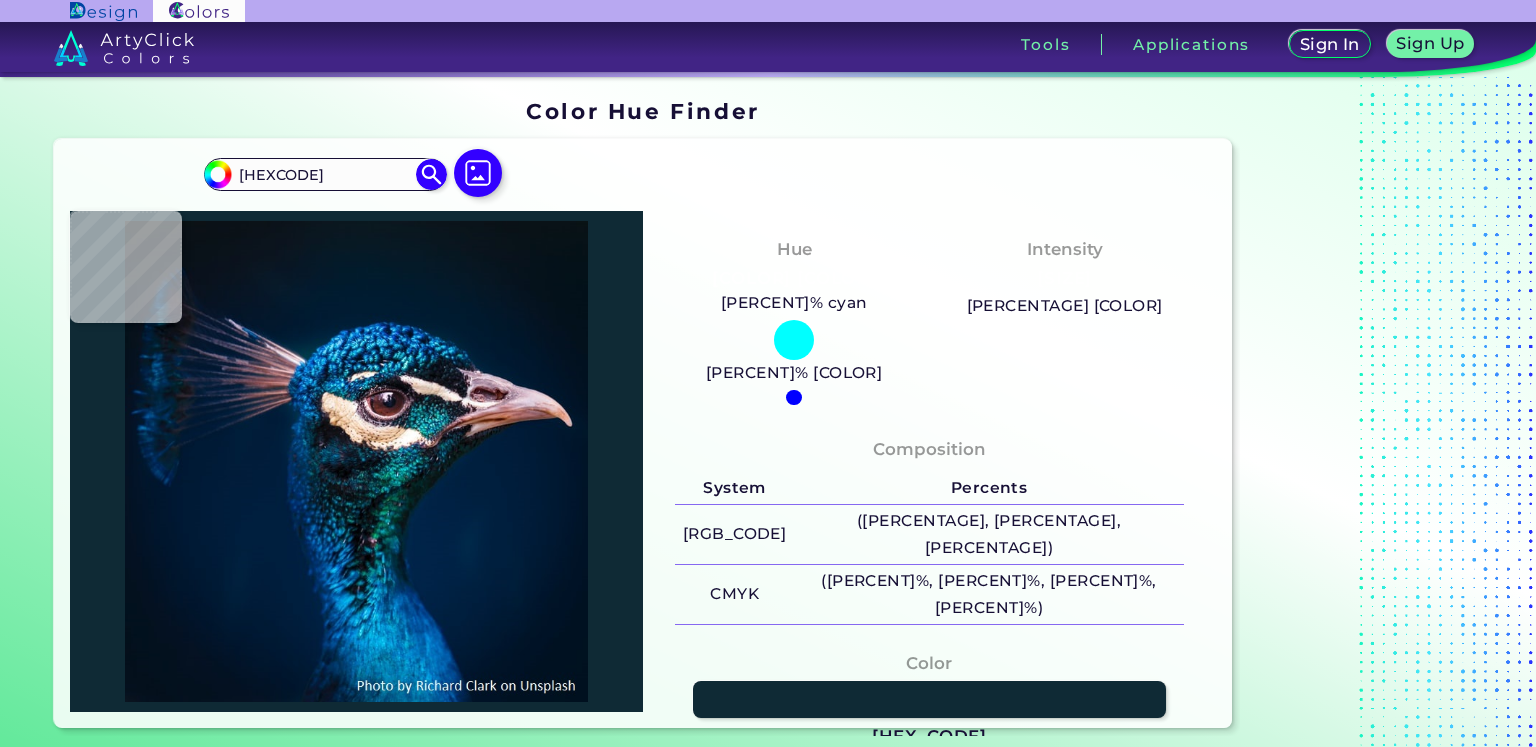 scroll, scrollTop: 0, scrollLeft: 0, axis: both 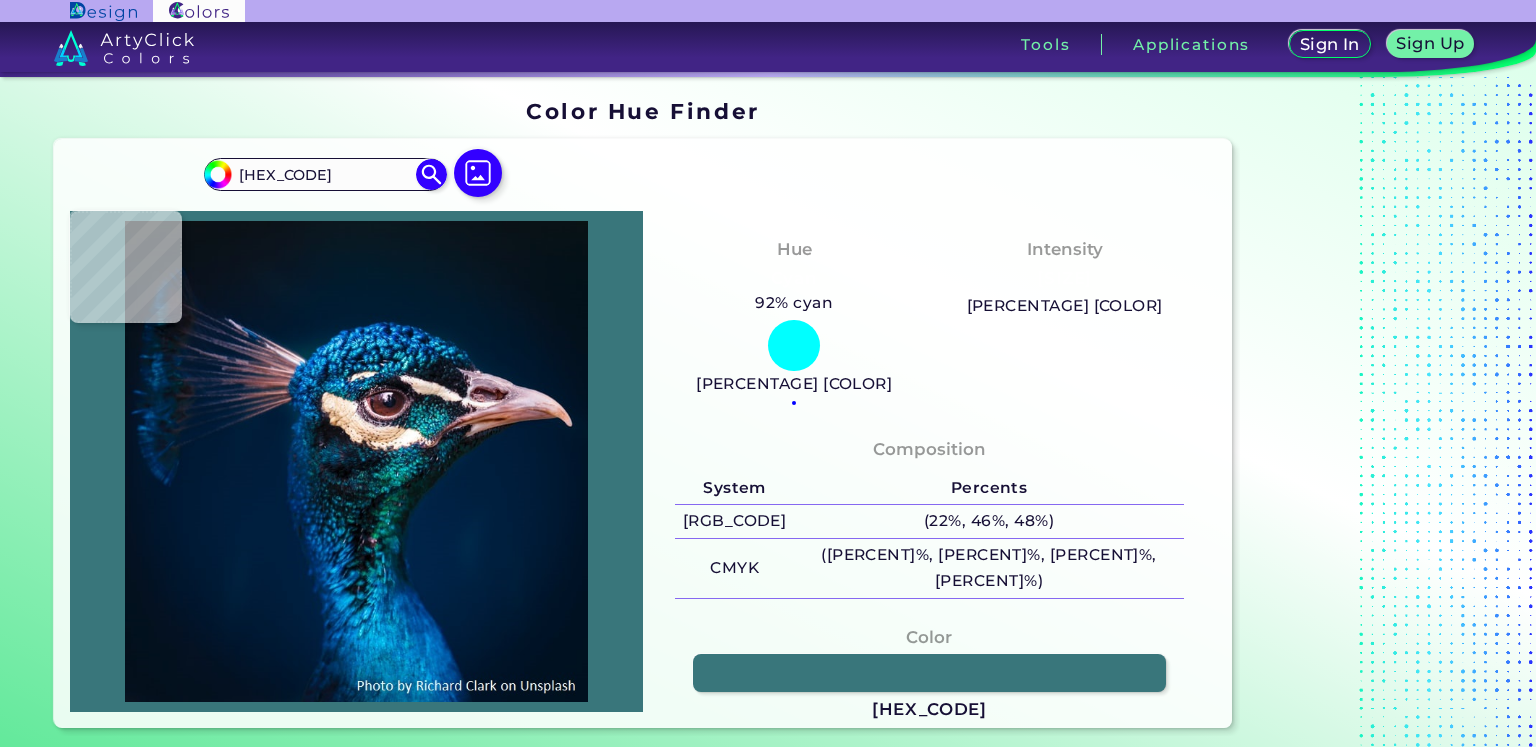 type on "#407e85" 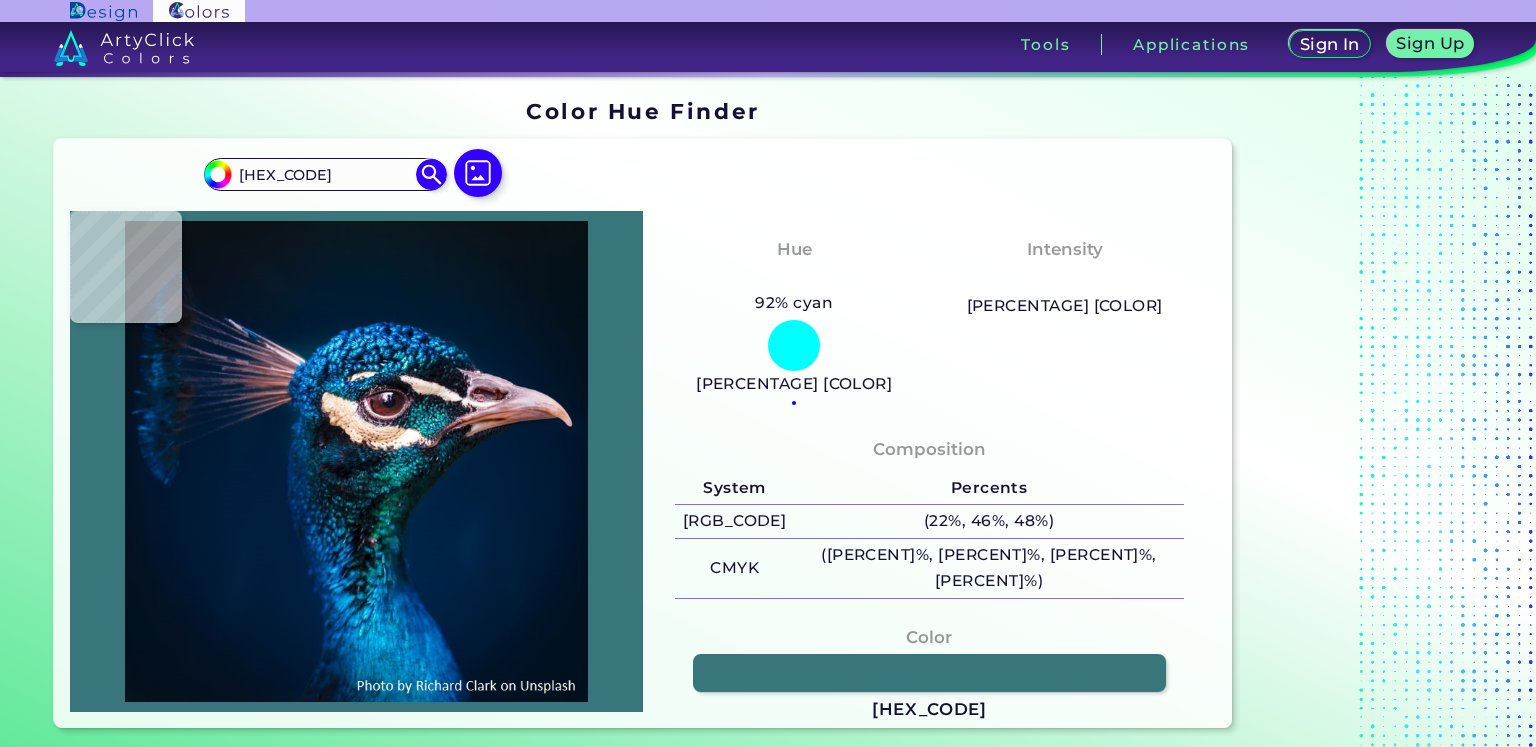 type on "#407E85" 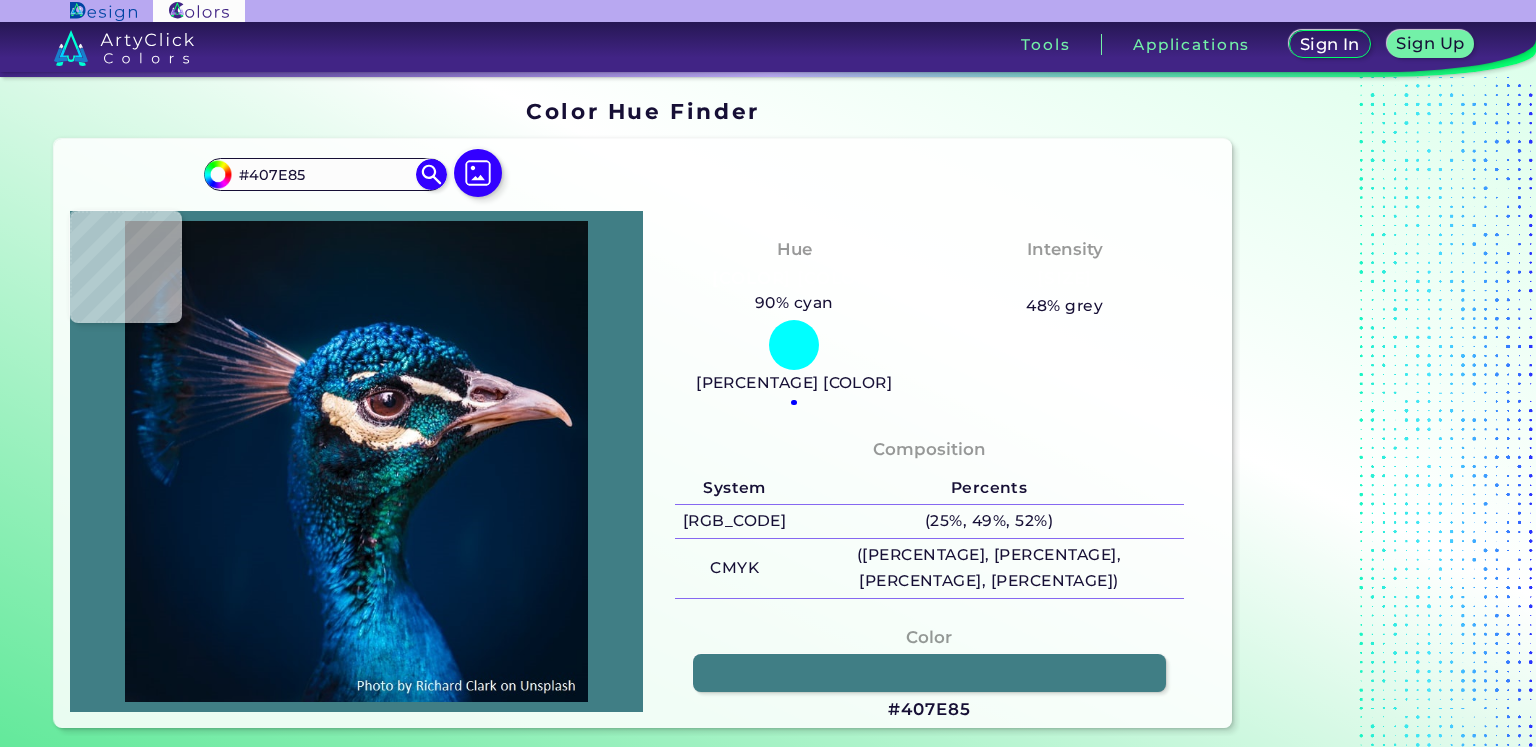 type on "#002634" 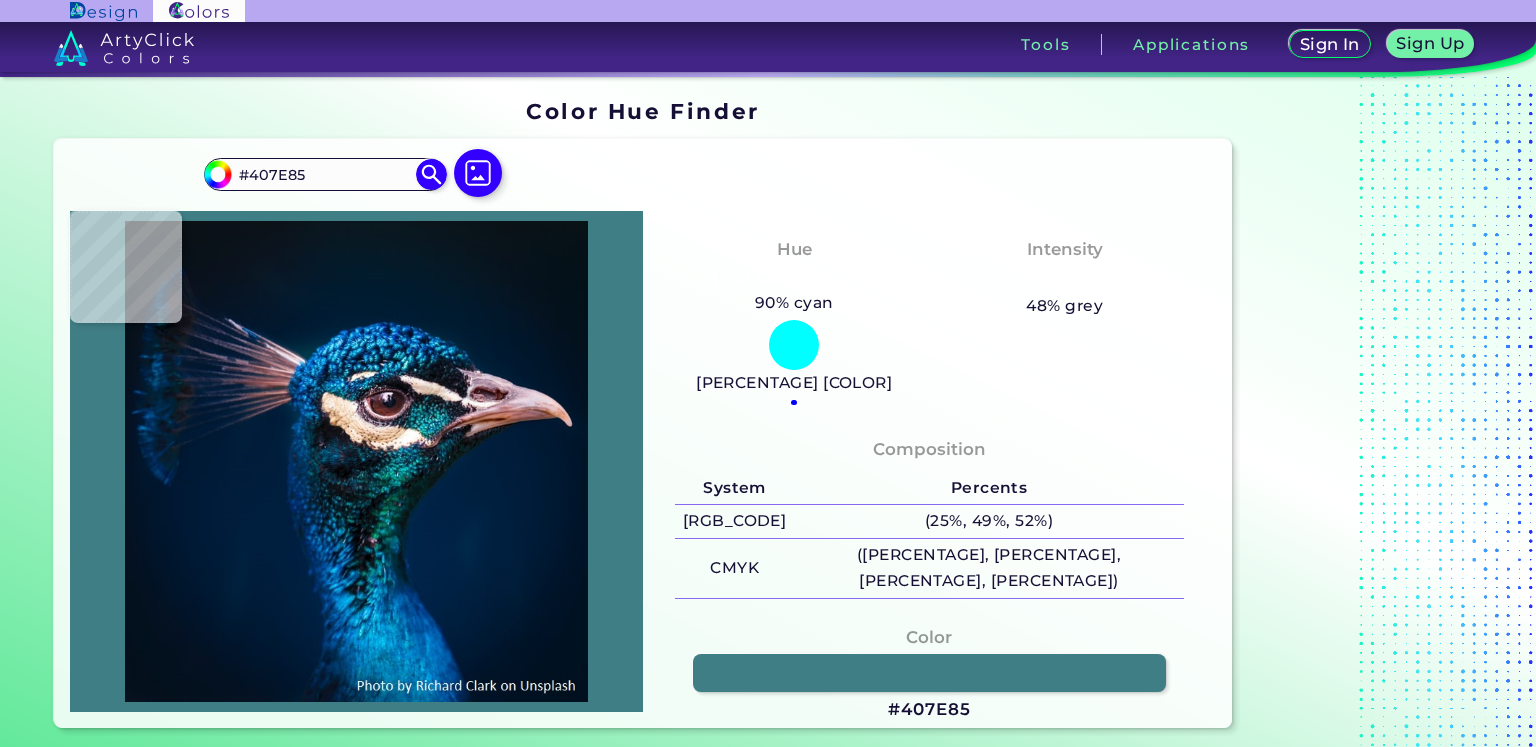 type on "#002634" 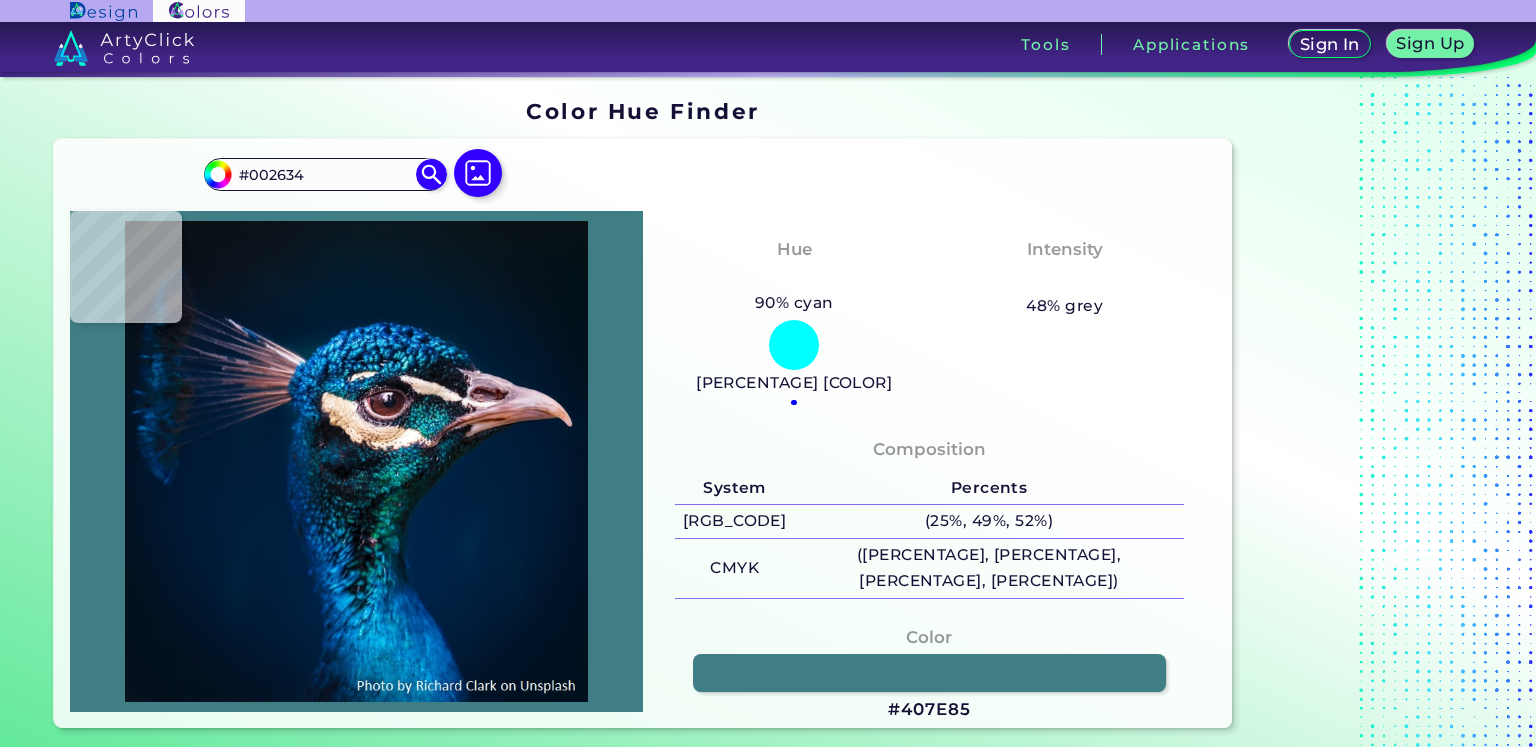 type on "[HEX_CODE]" 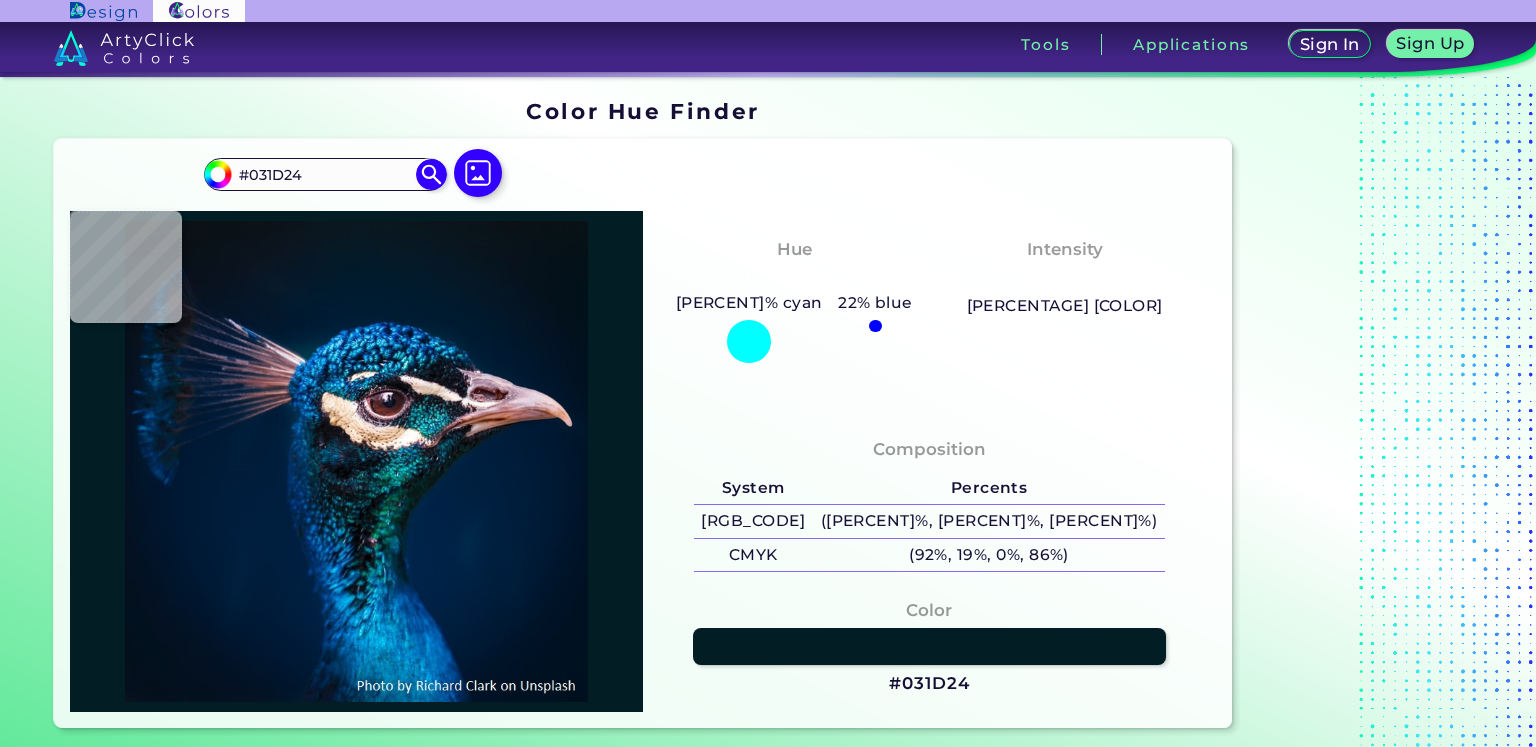 type on "#0d3e46" 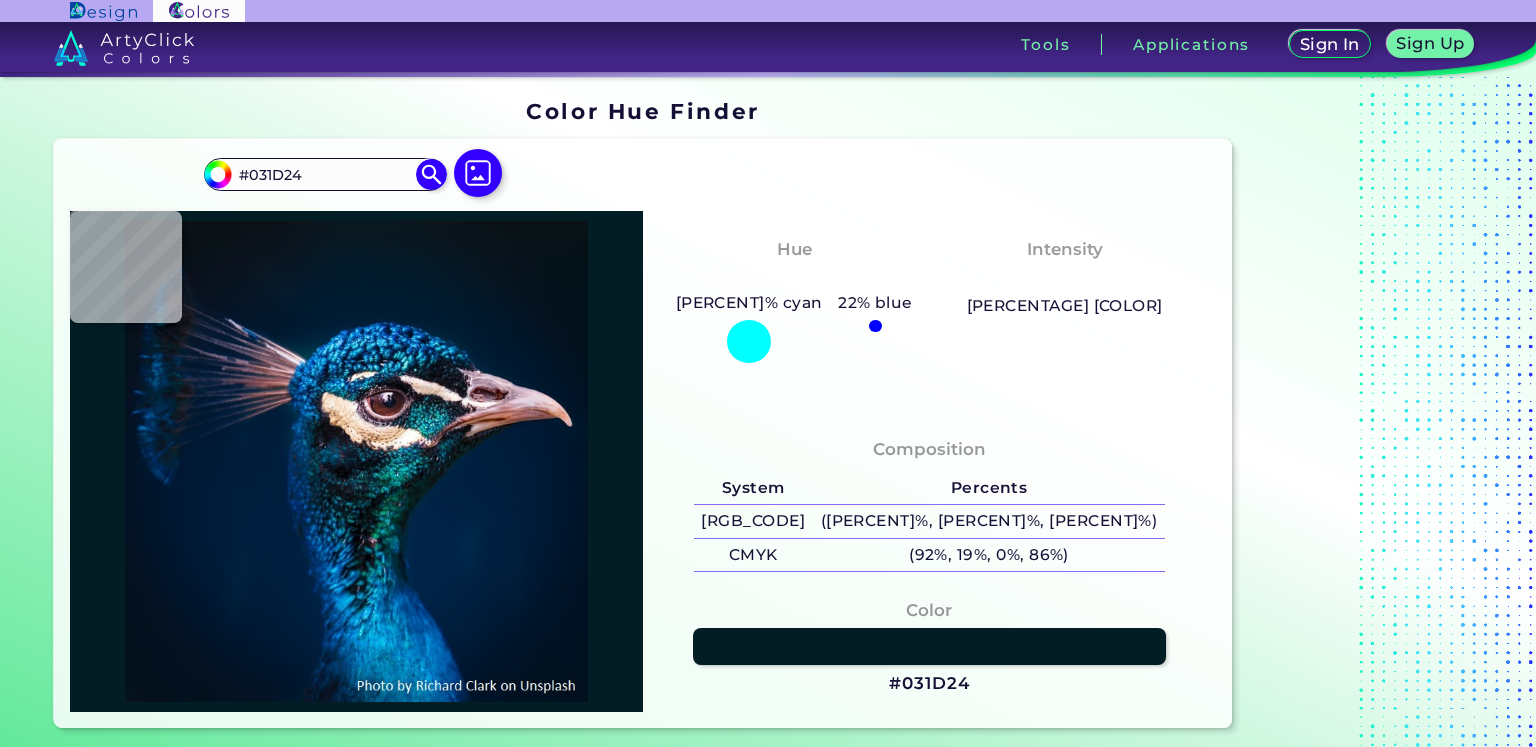 type on "[HEX]" 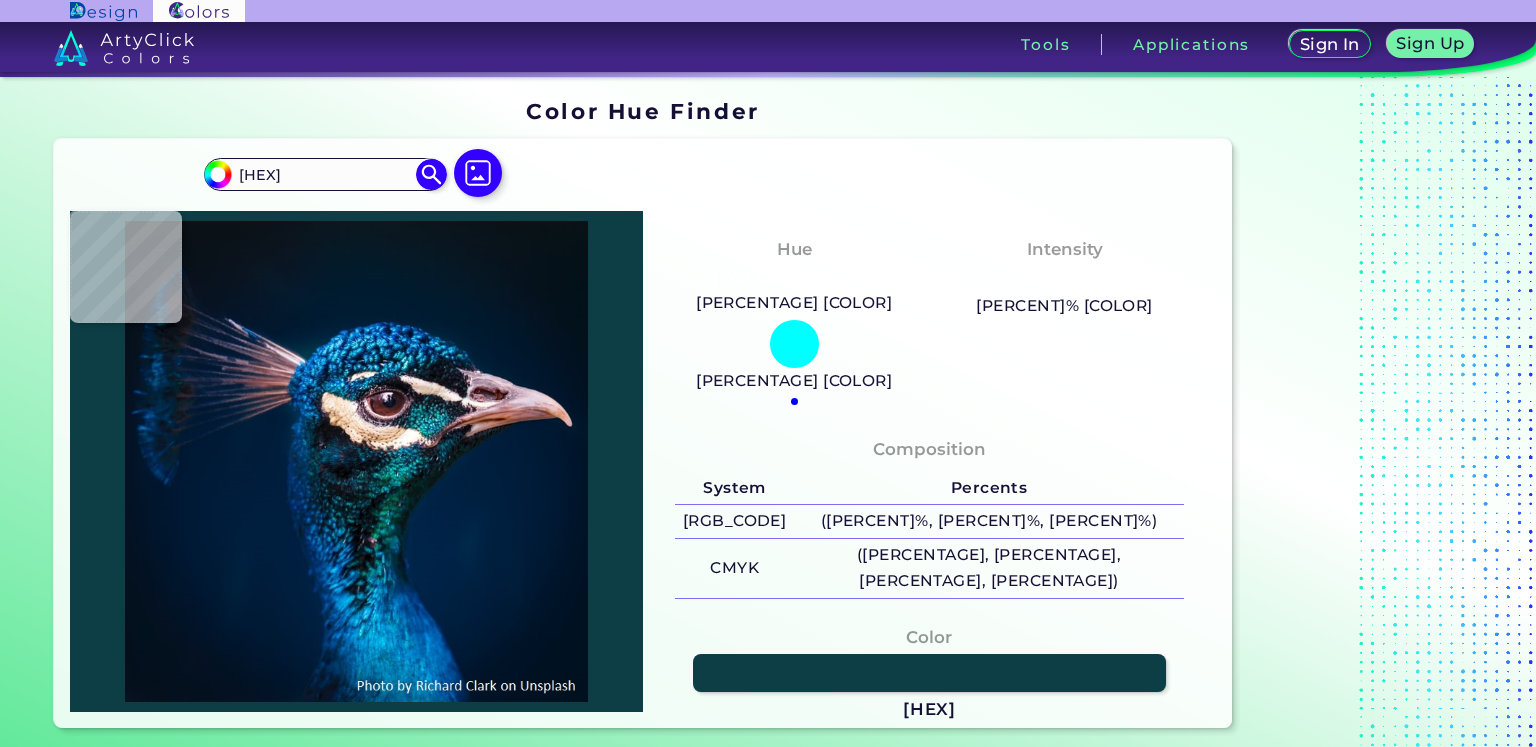 type on "#10333a" 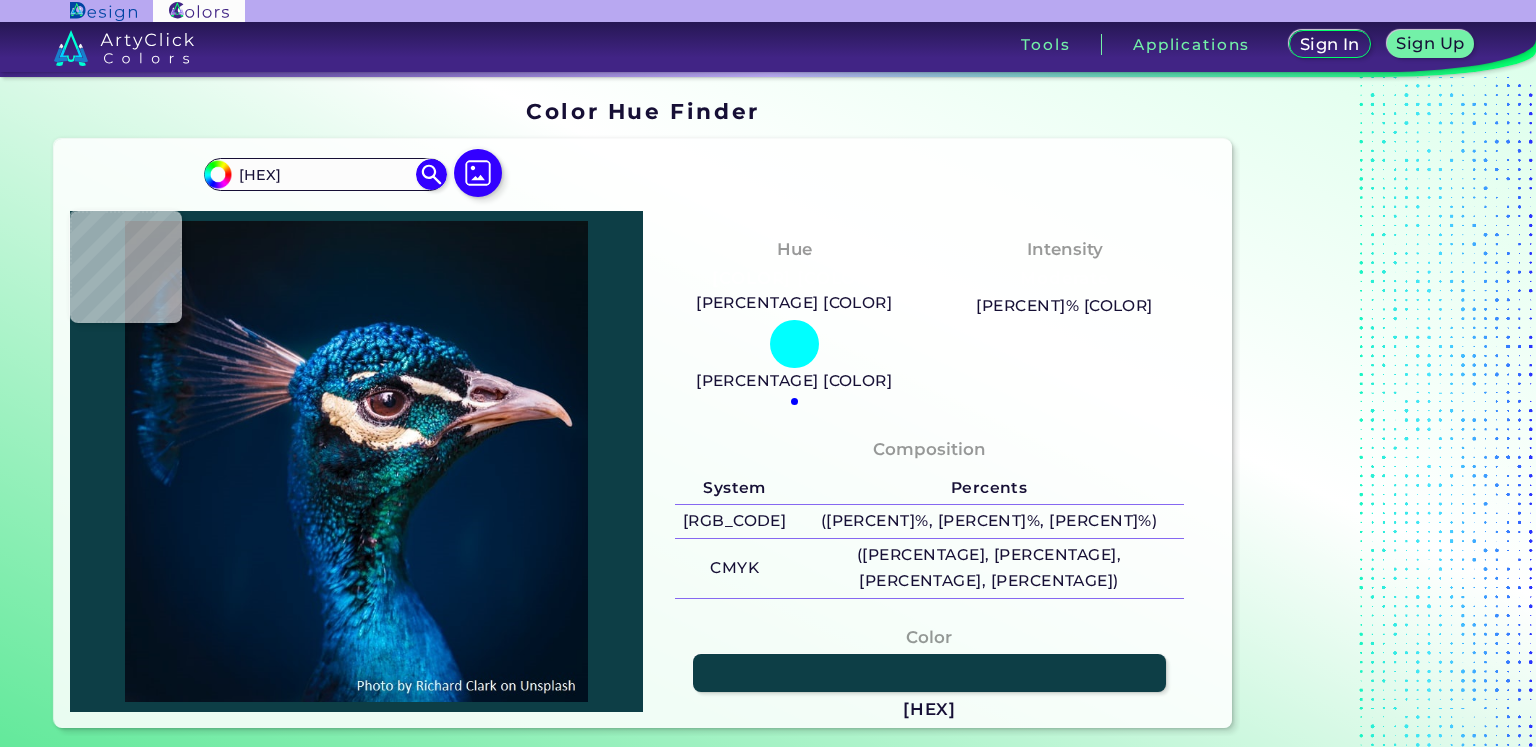 type on "[HEXCODE]" 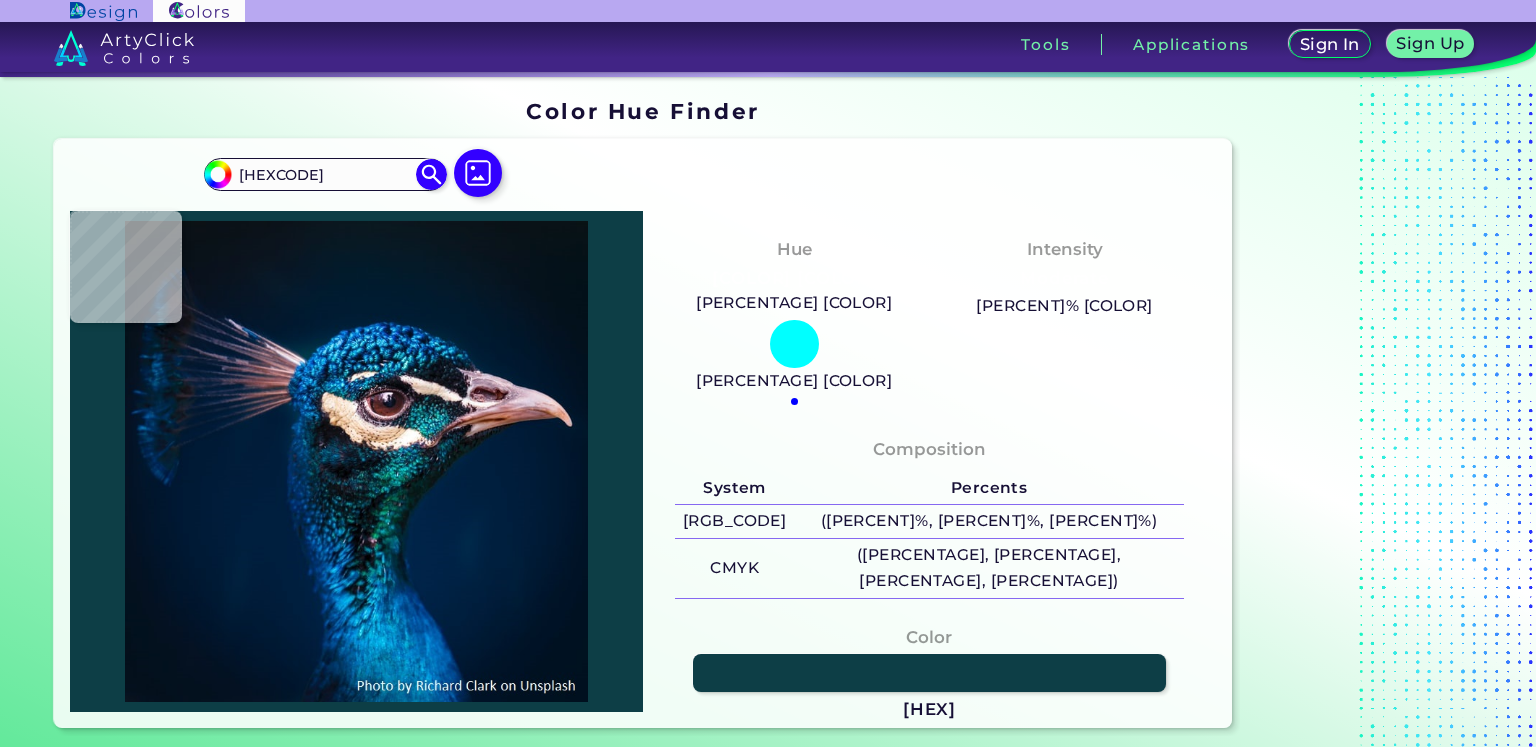 type on "[HEXCODE]" 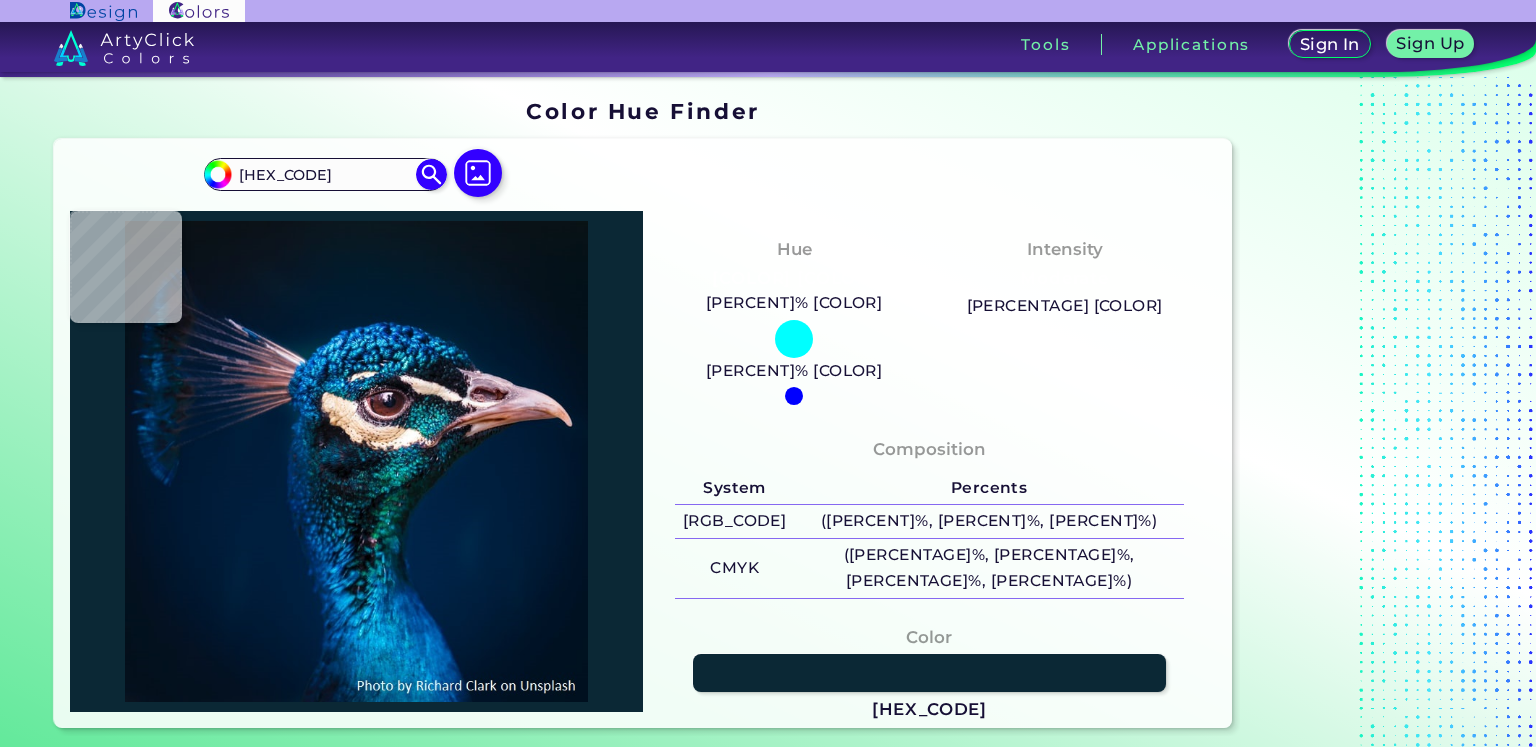 type on "#002033" 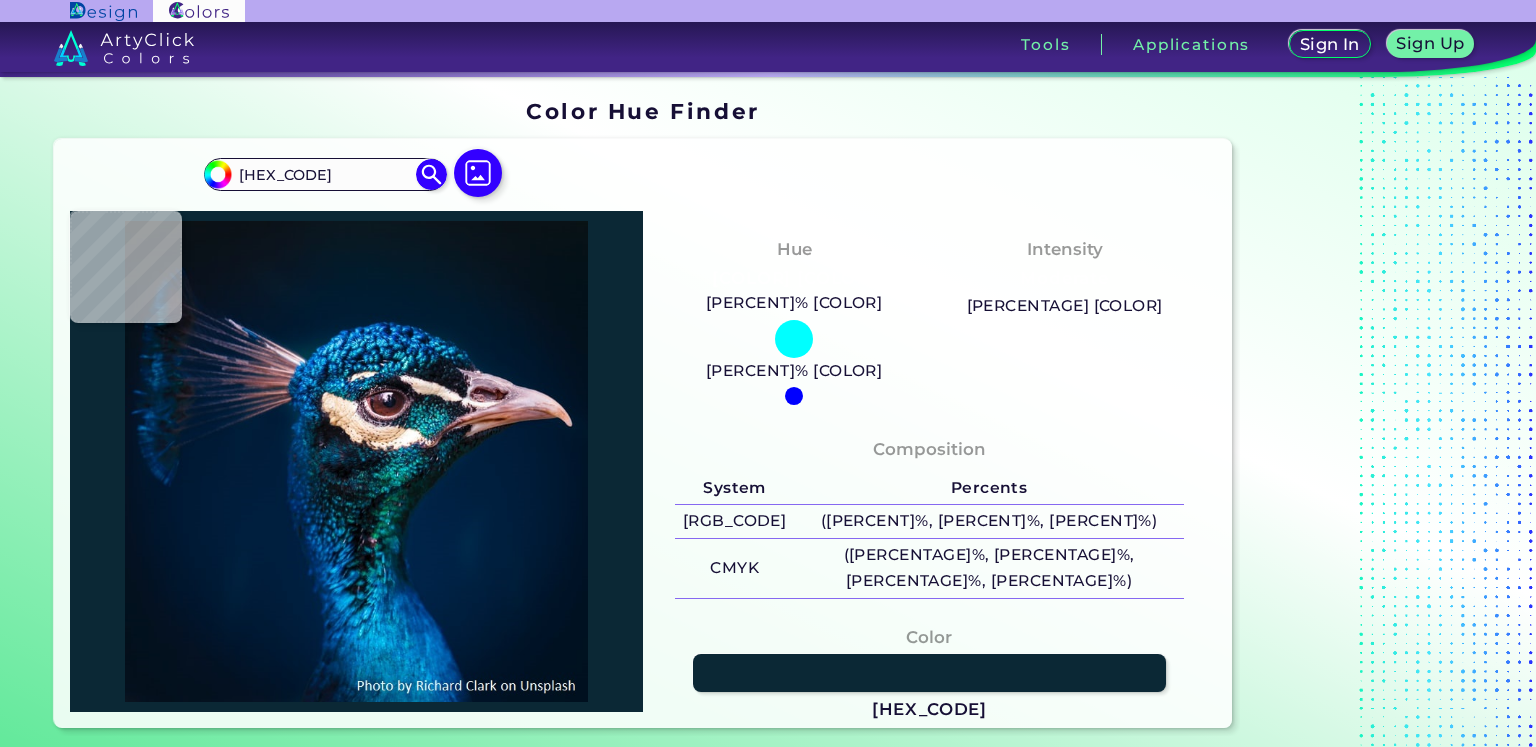 type on "#002033" 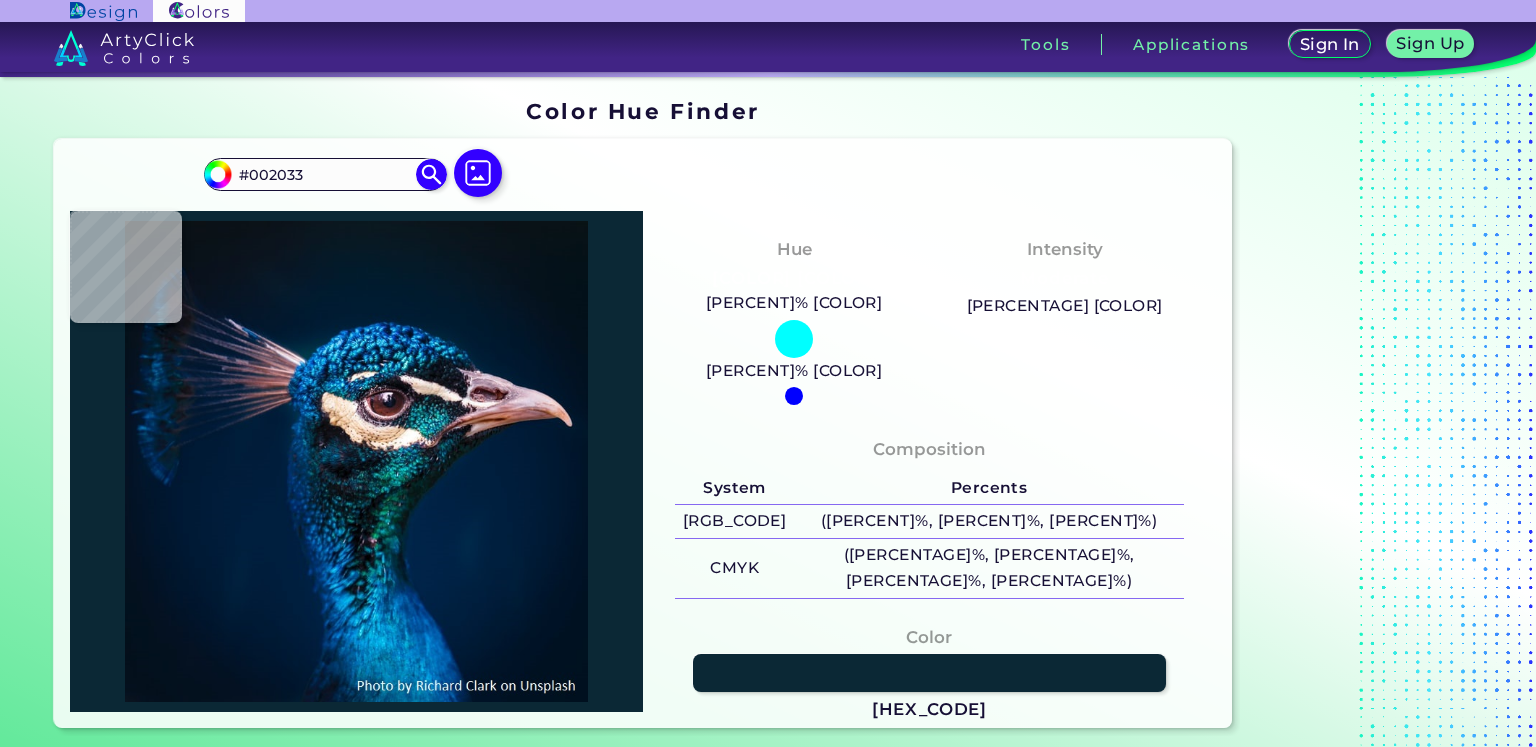 type on "[HEX_CODE]" 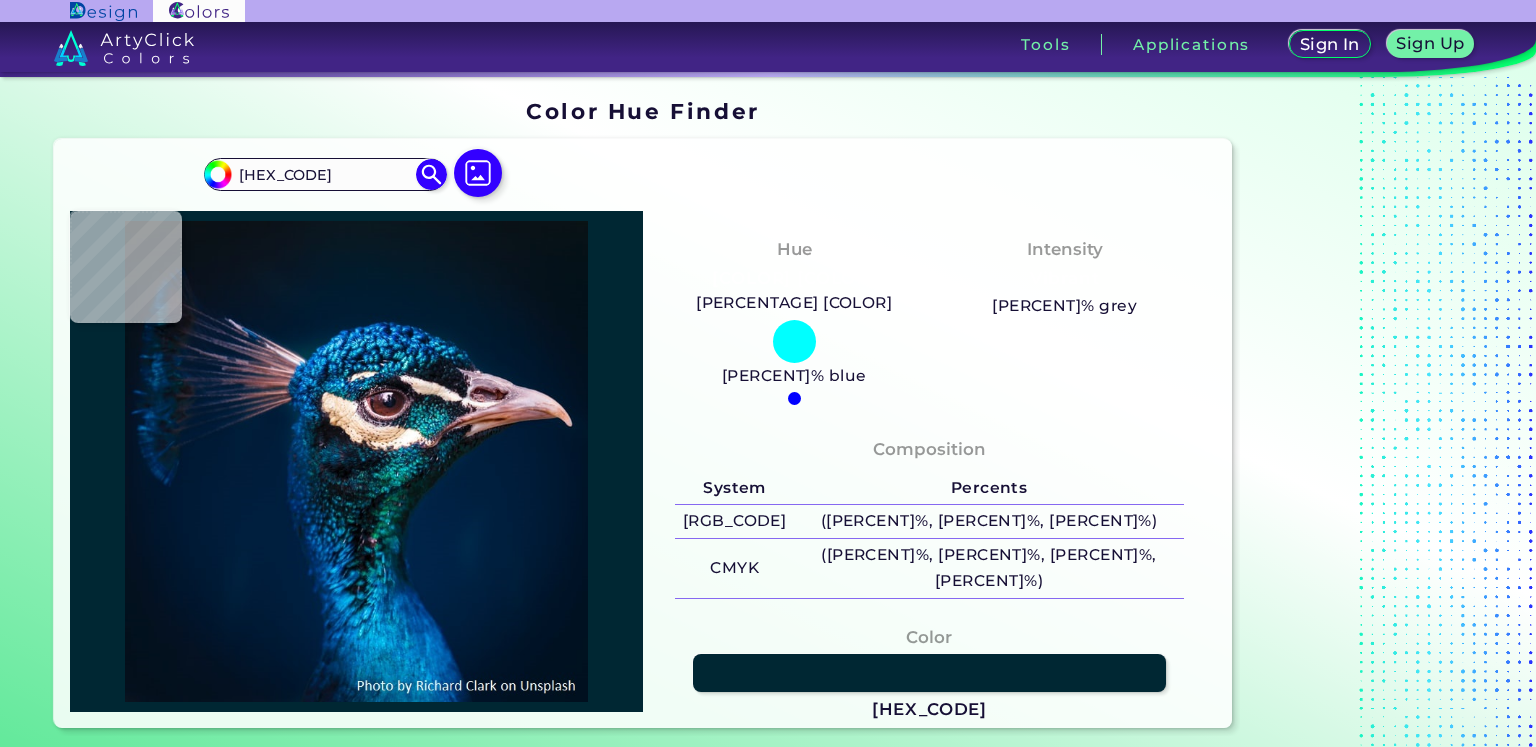 type on "#002033" 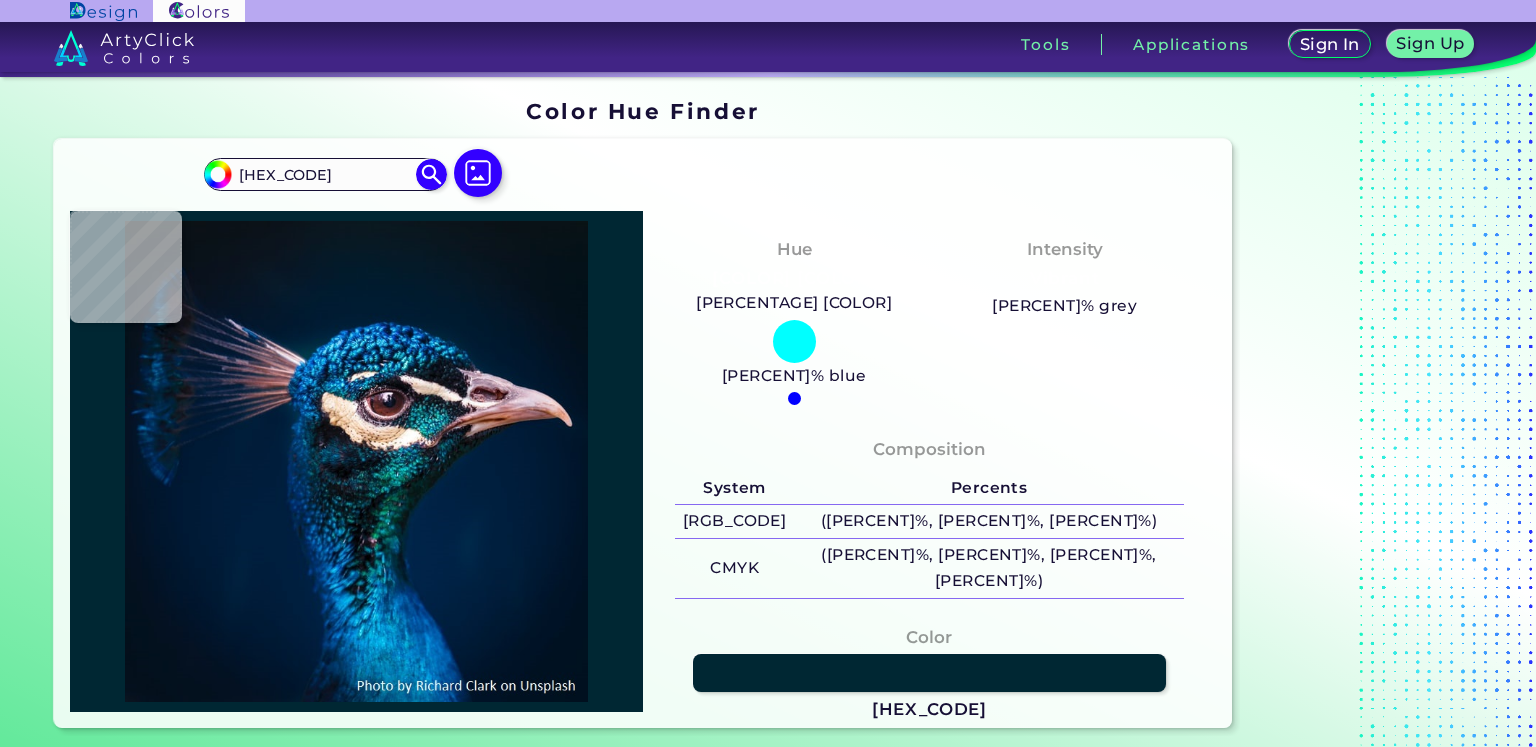 type on "#002033" 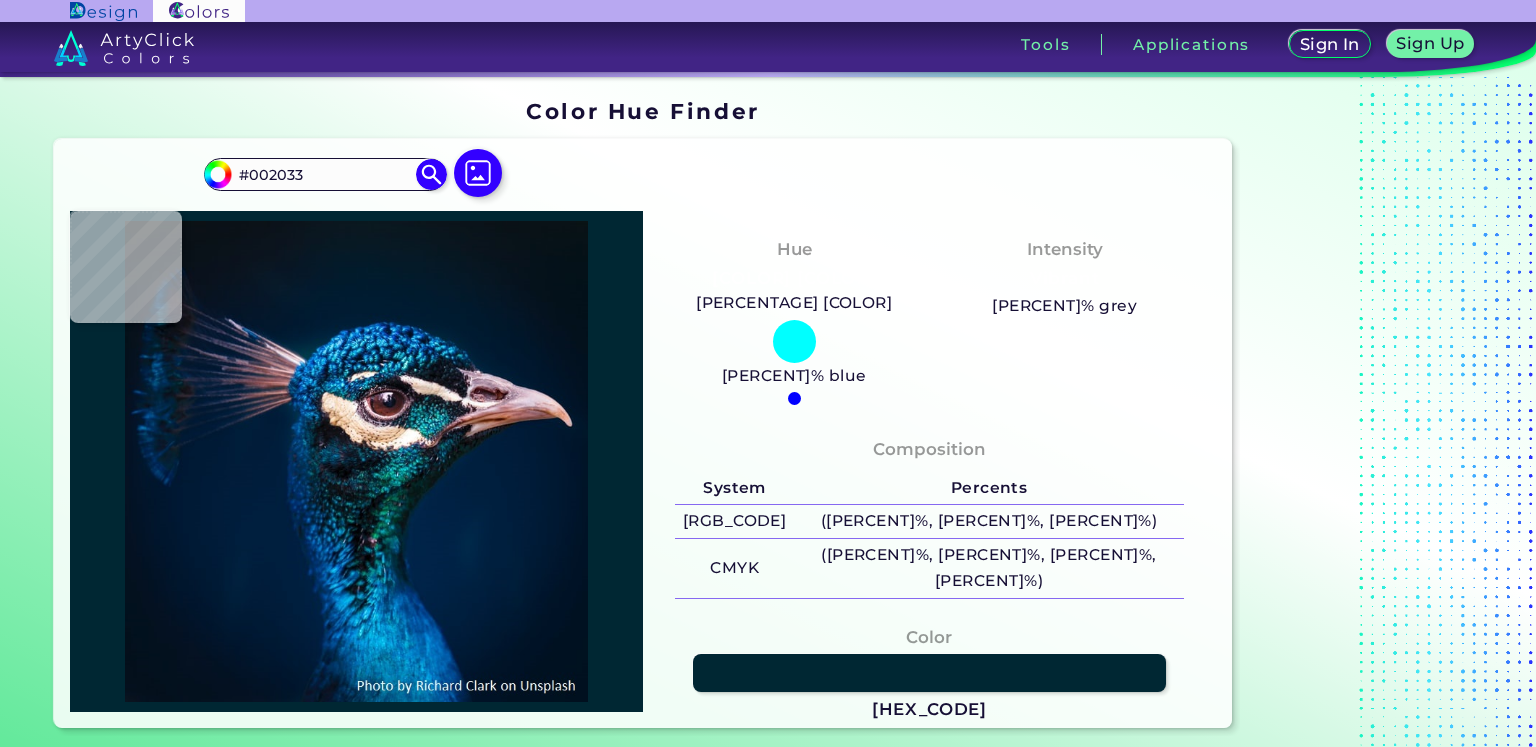 type on "[HEXCODE]" 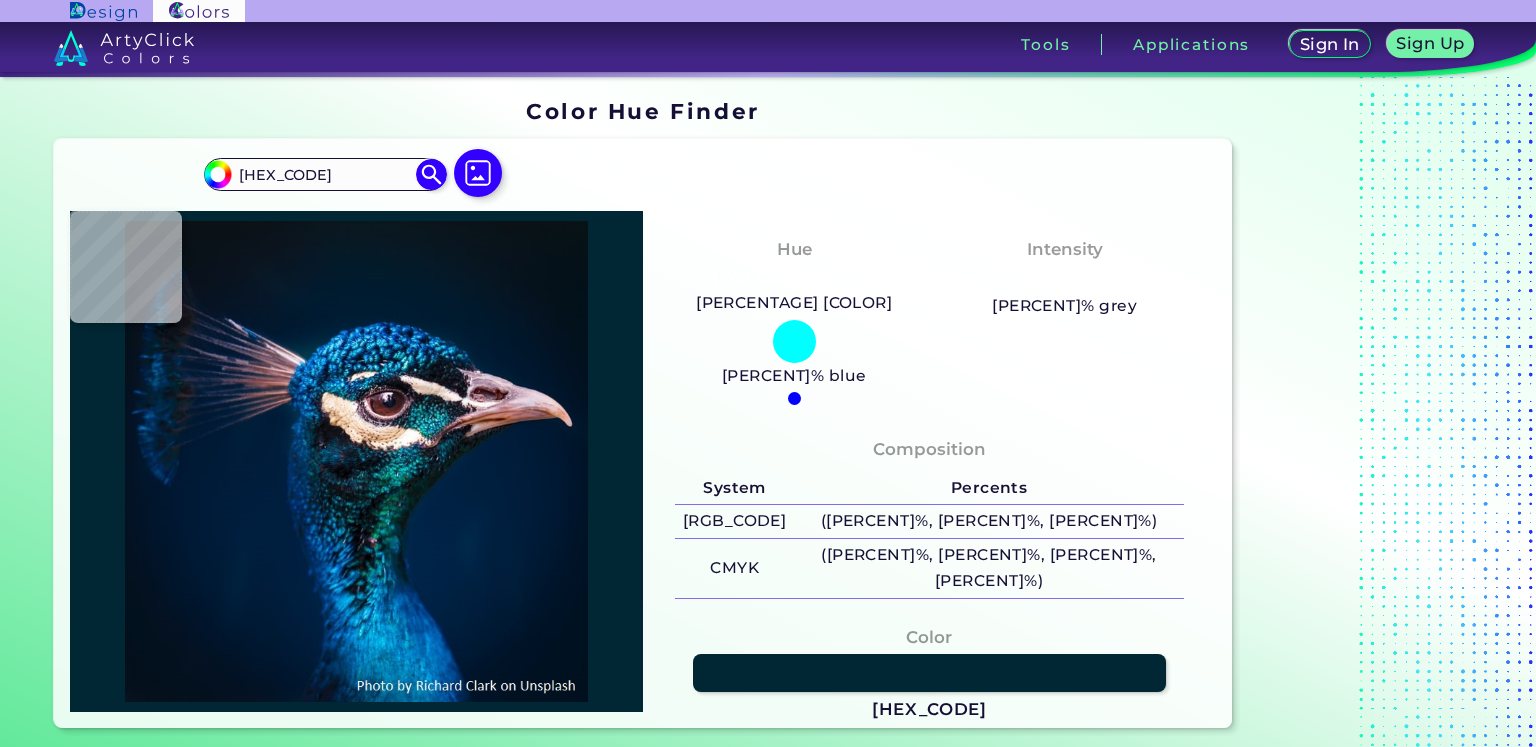 type on "[HEX_CODE]" 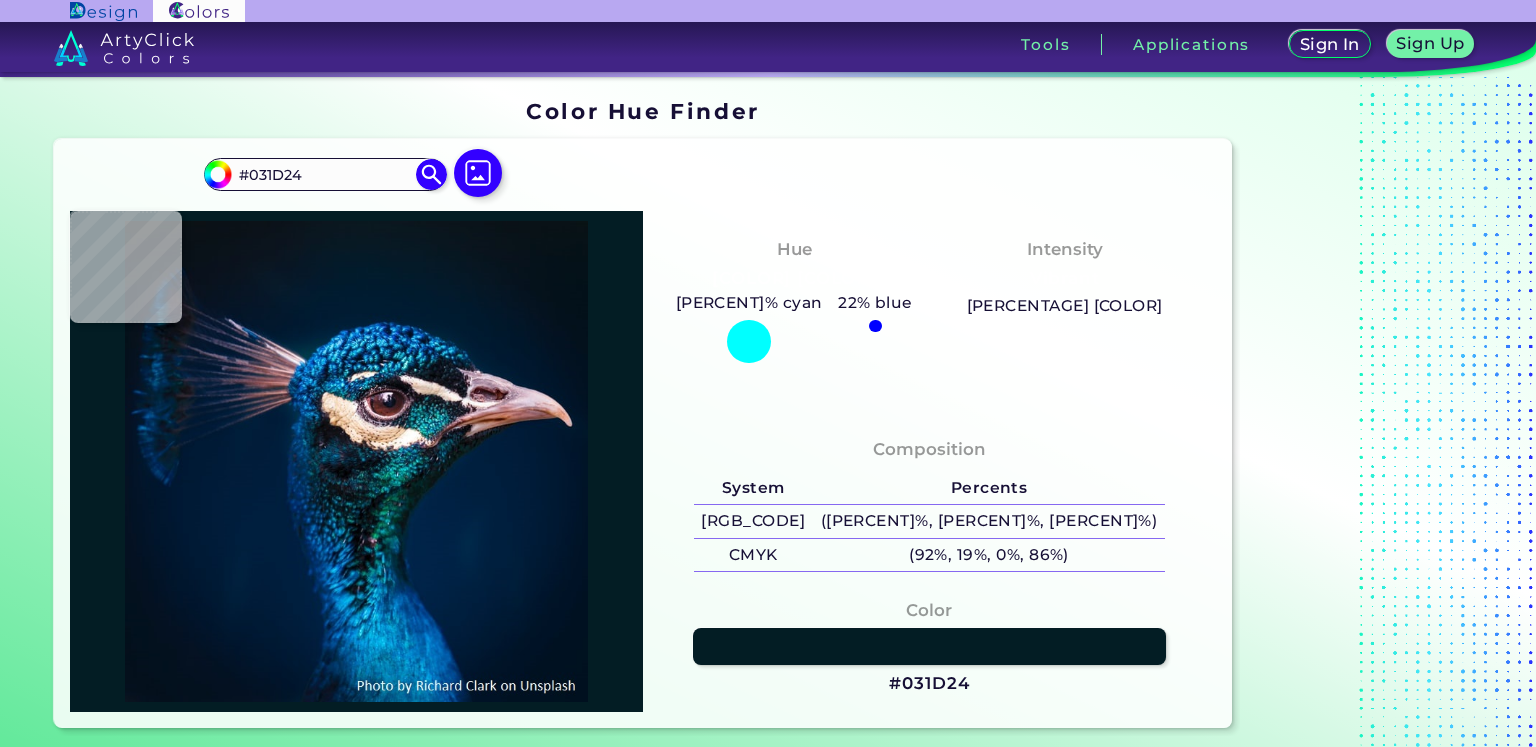 type on "[HEXCODE]" 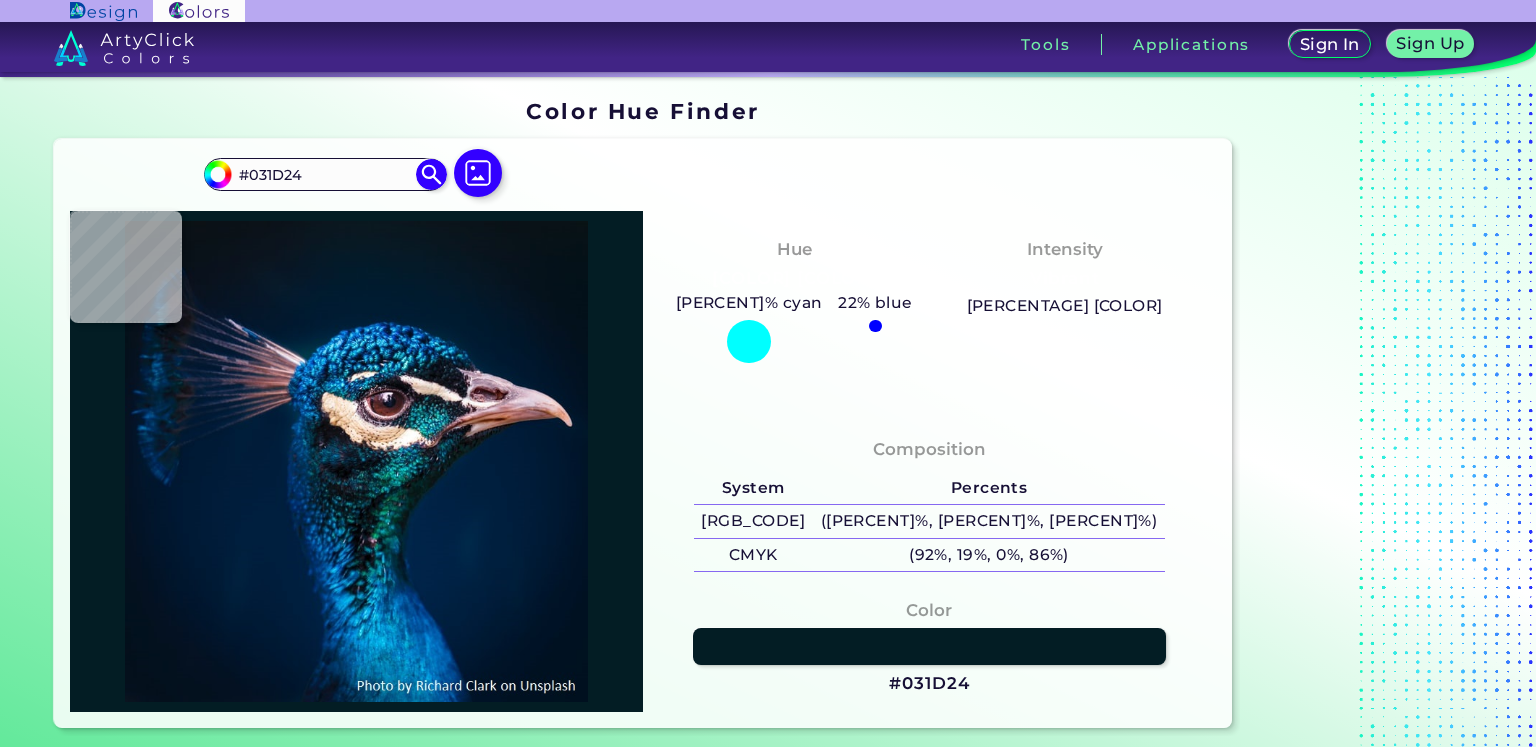 type on "[HEX_CODE]" 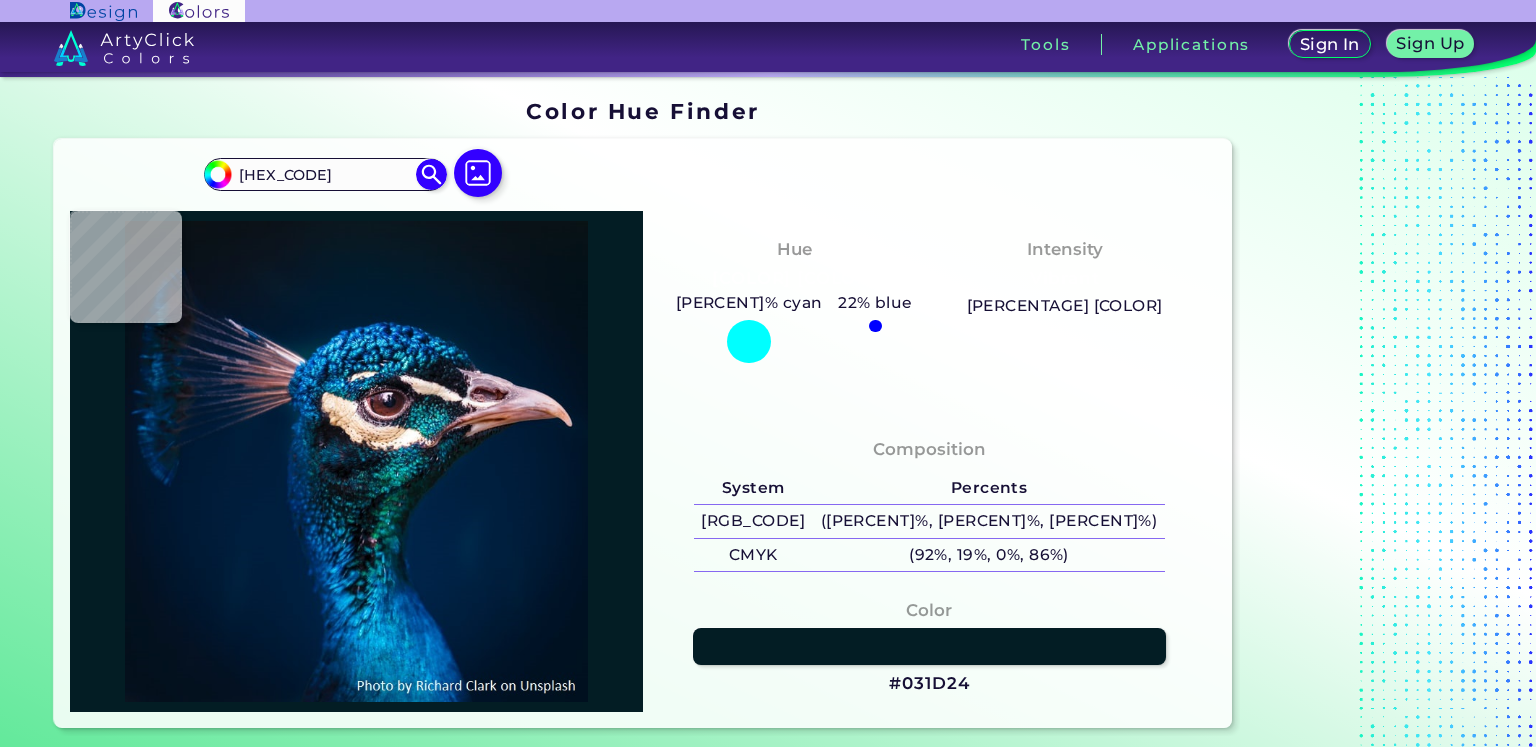 type on "#002033" 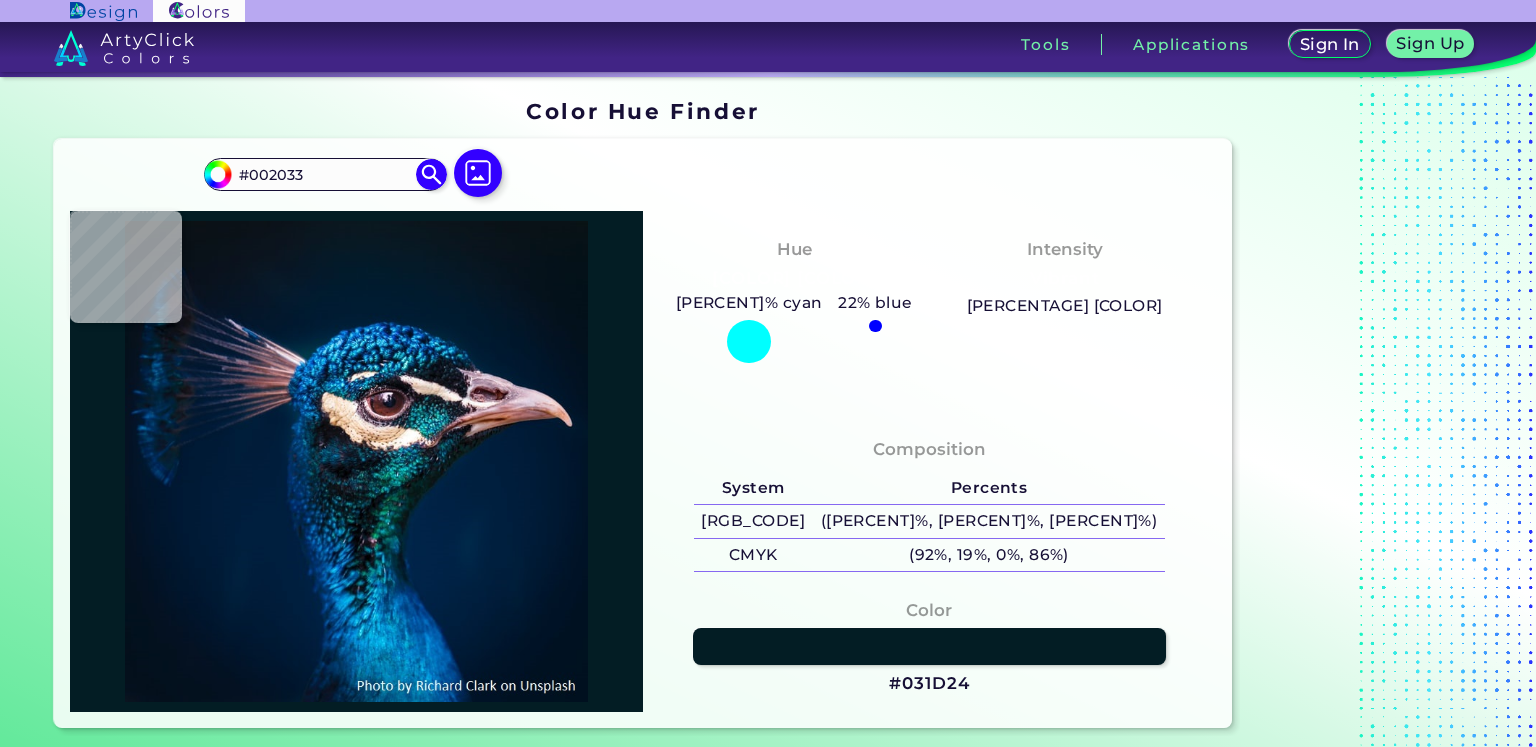 type on "[HEX_CODE]" 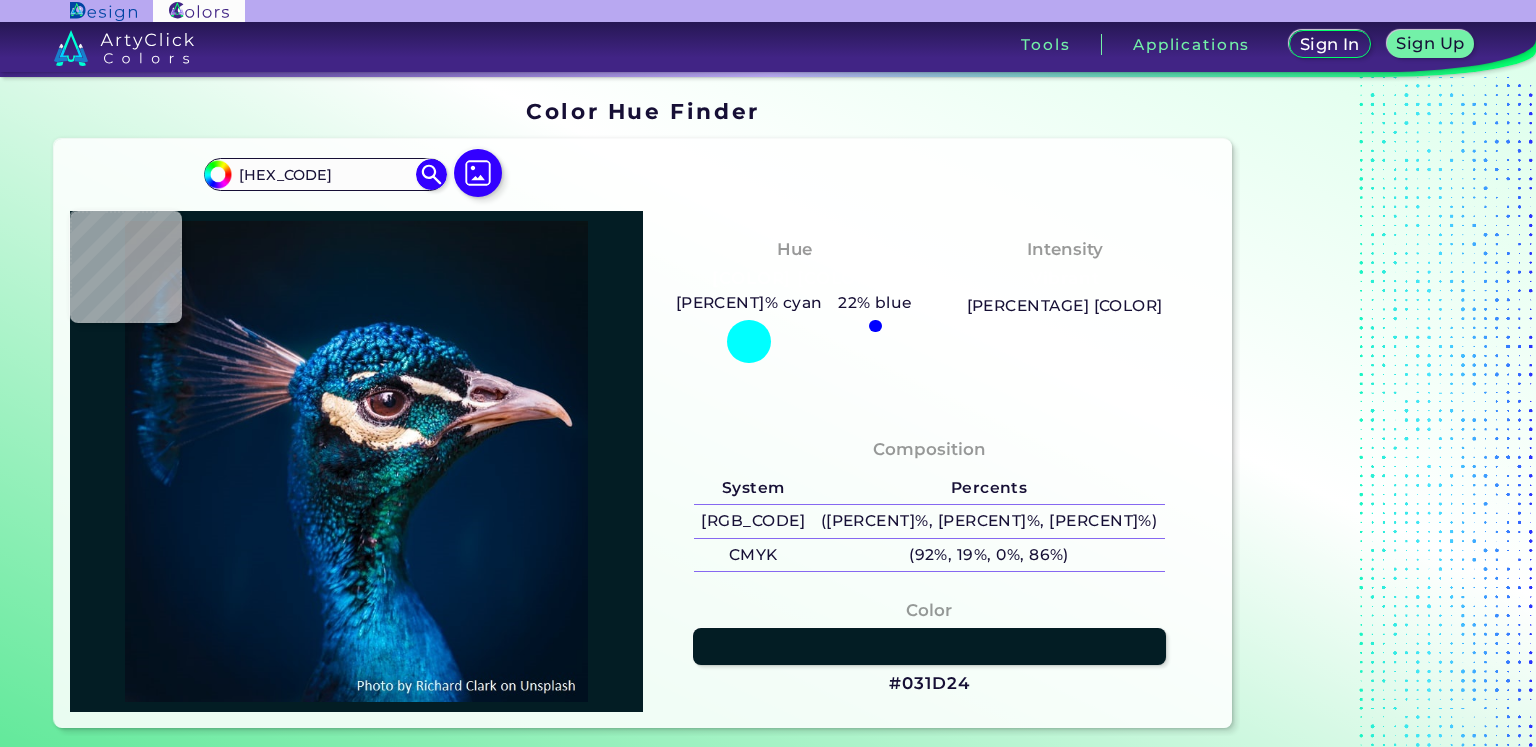 type on "#0d3840" 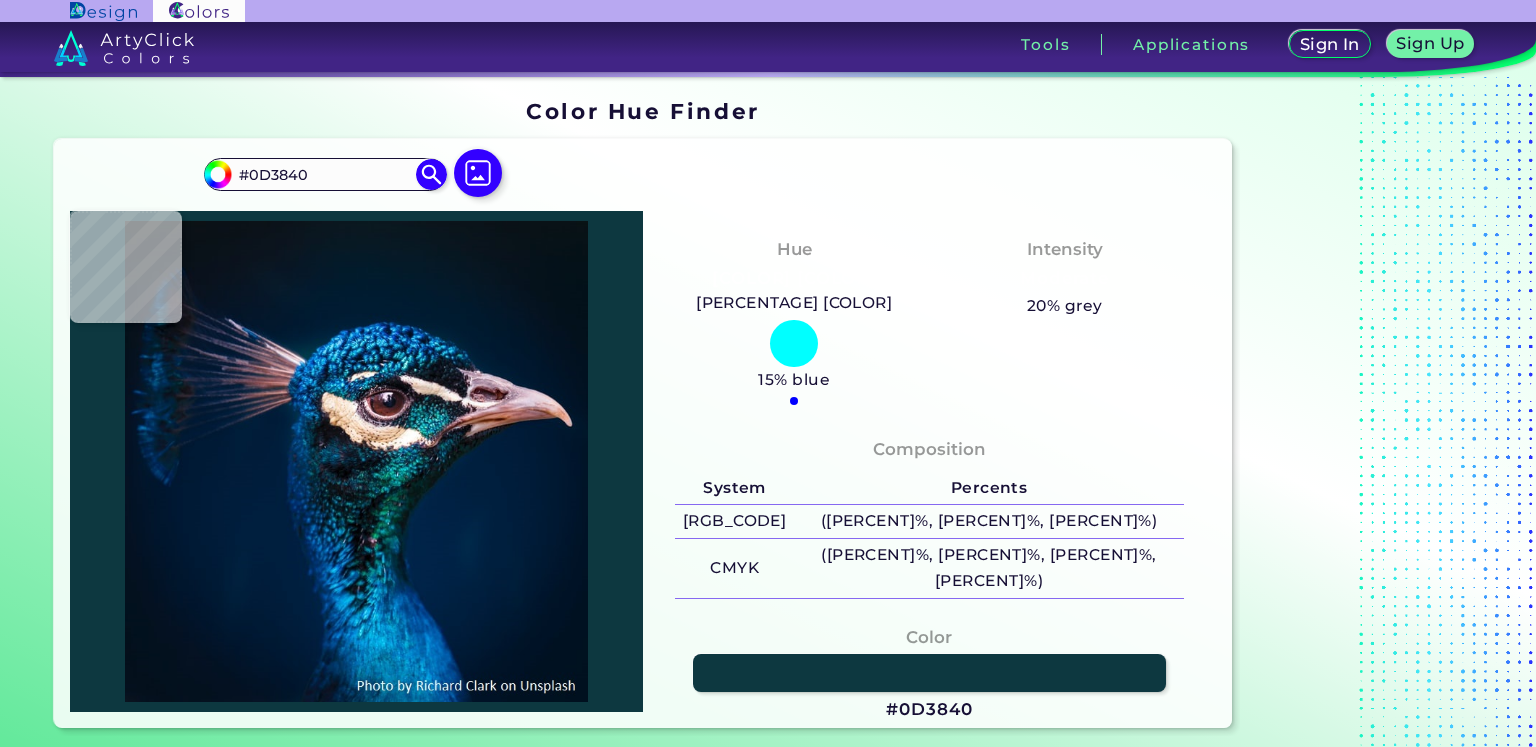 type on "#002b34" 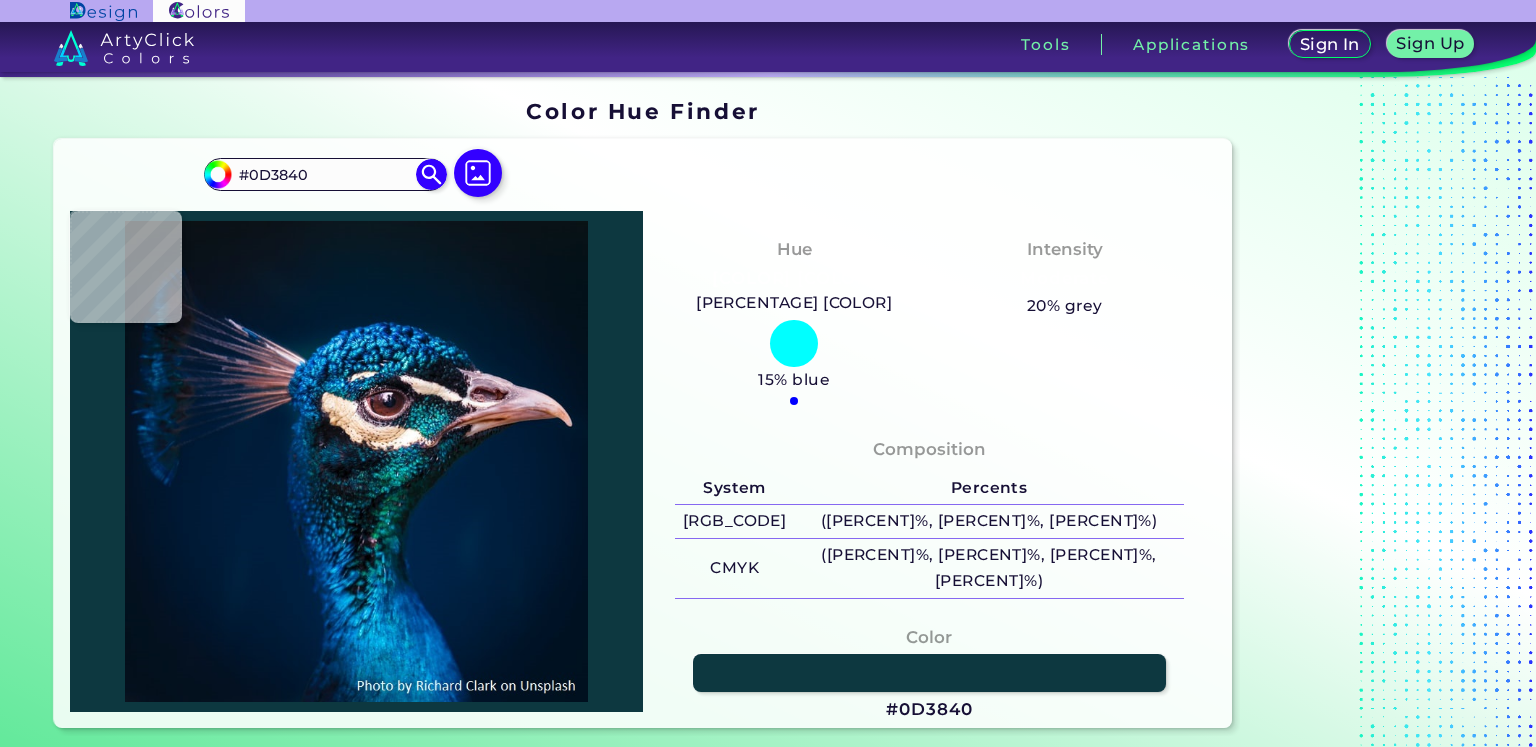 type on "#002B34" 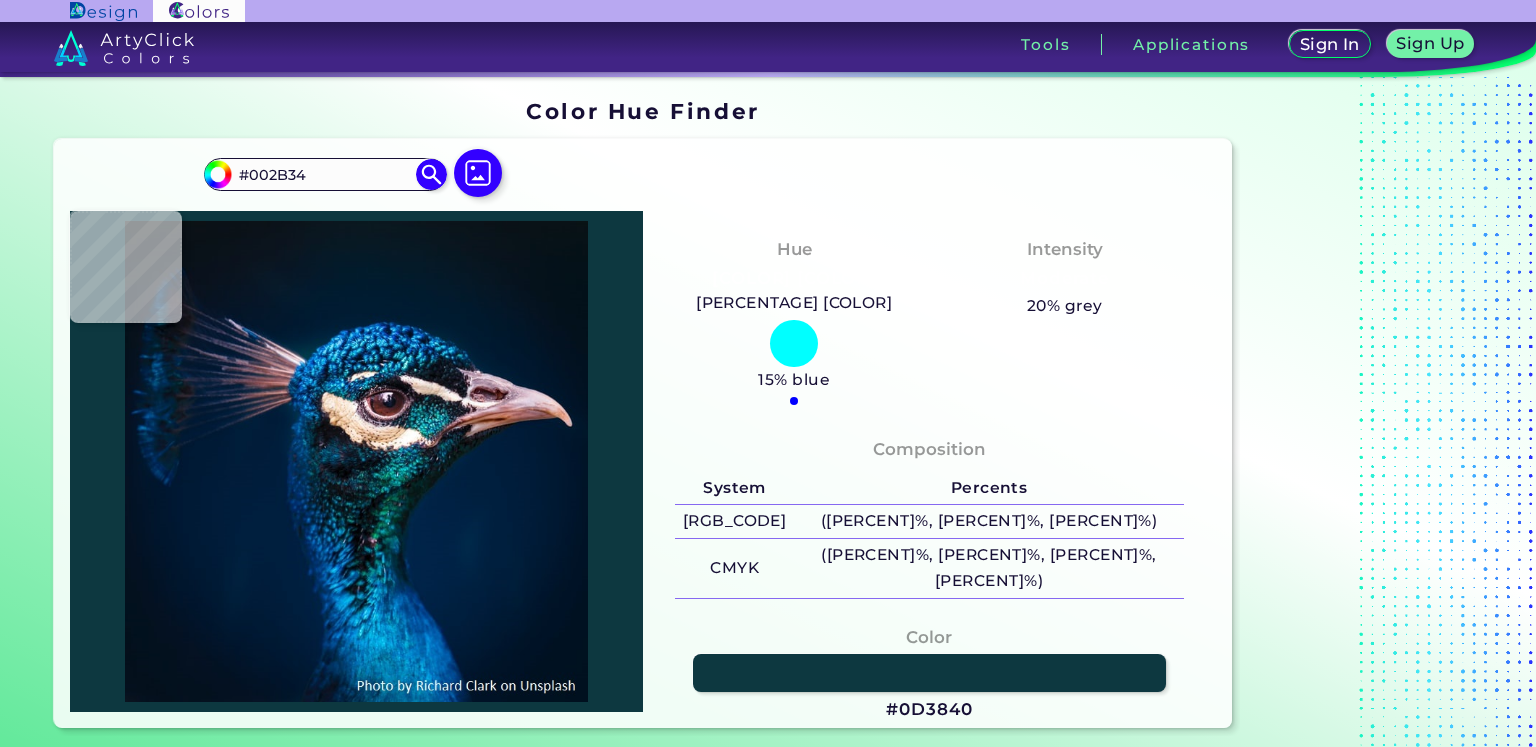 type on "#0b464b" 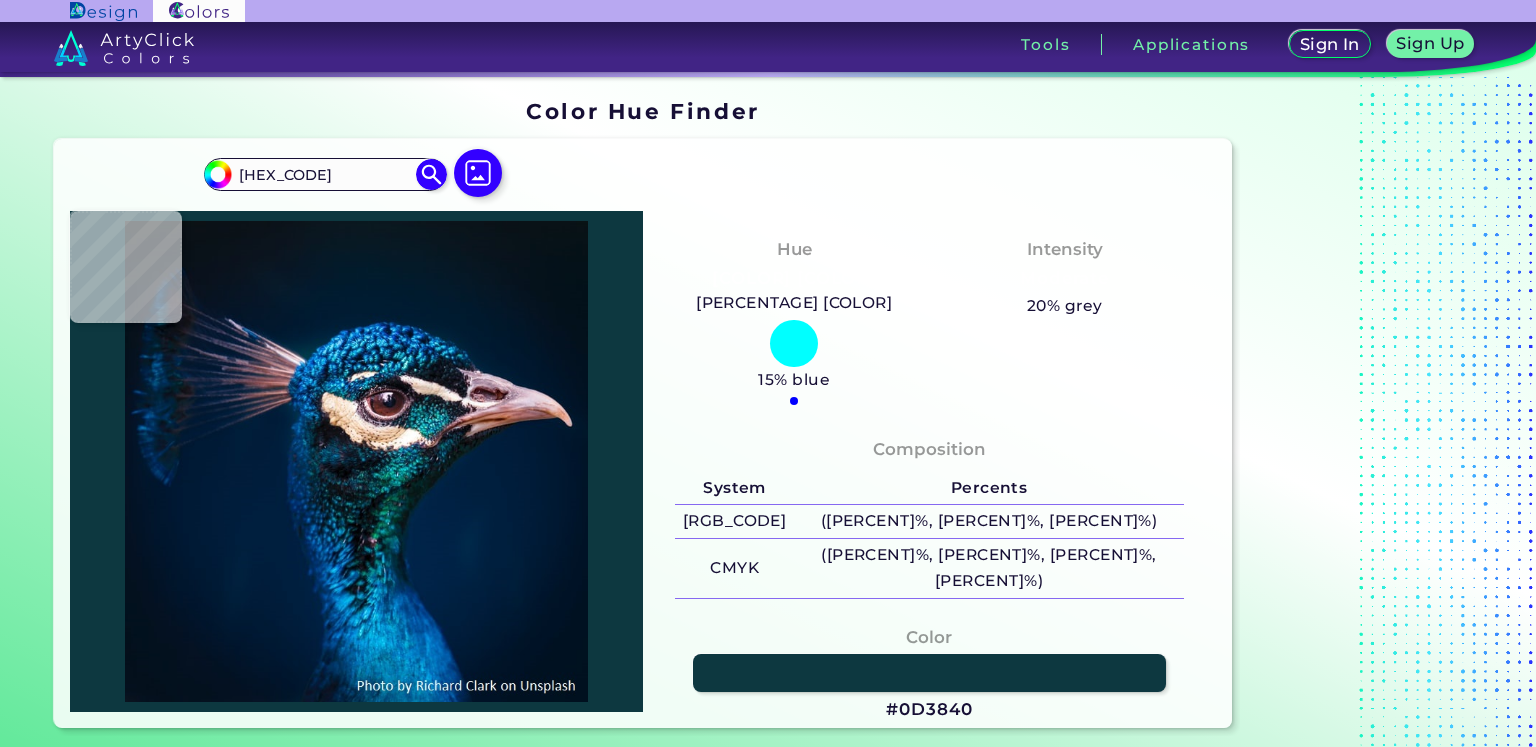 type on "#0e5155" 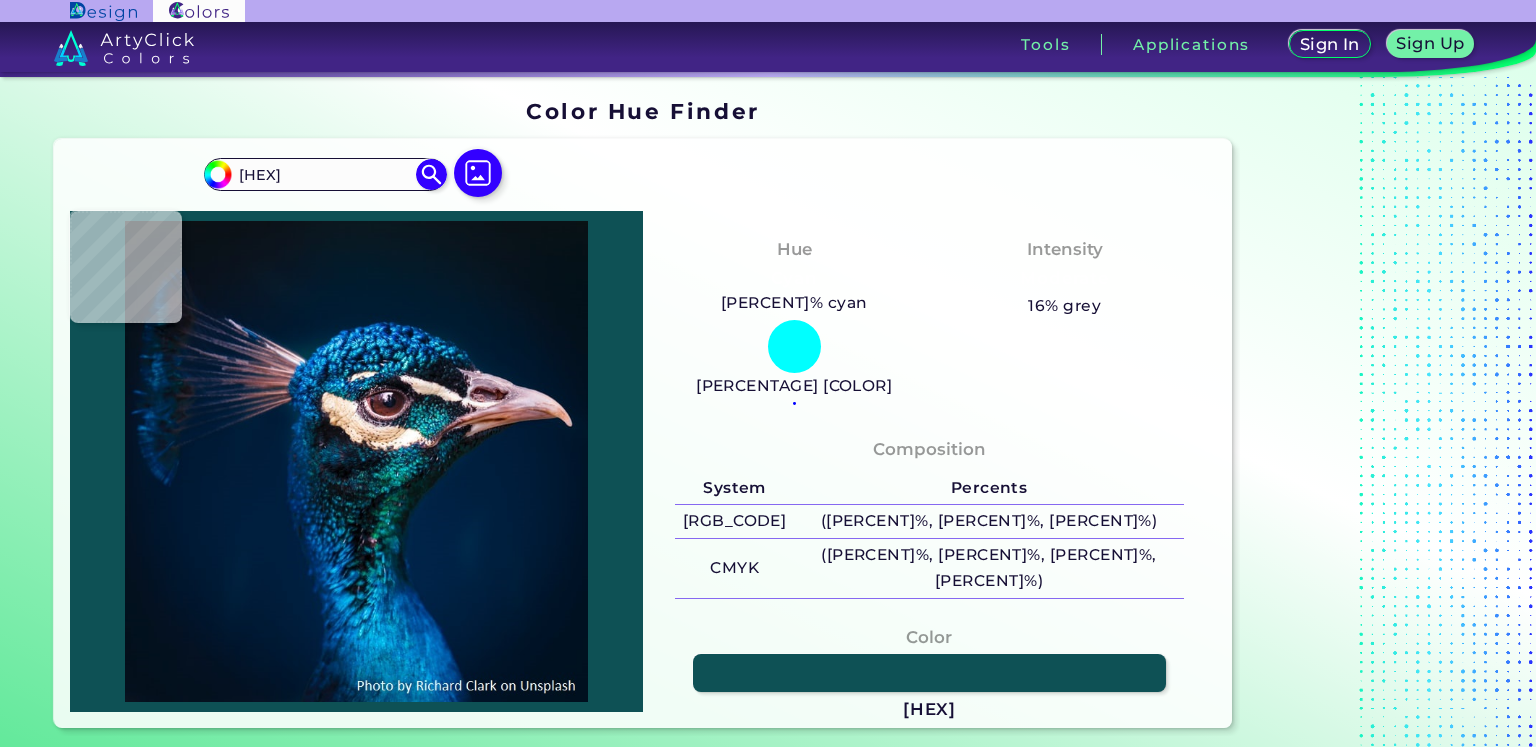 type on "#0b464b" 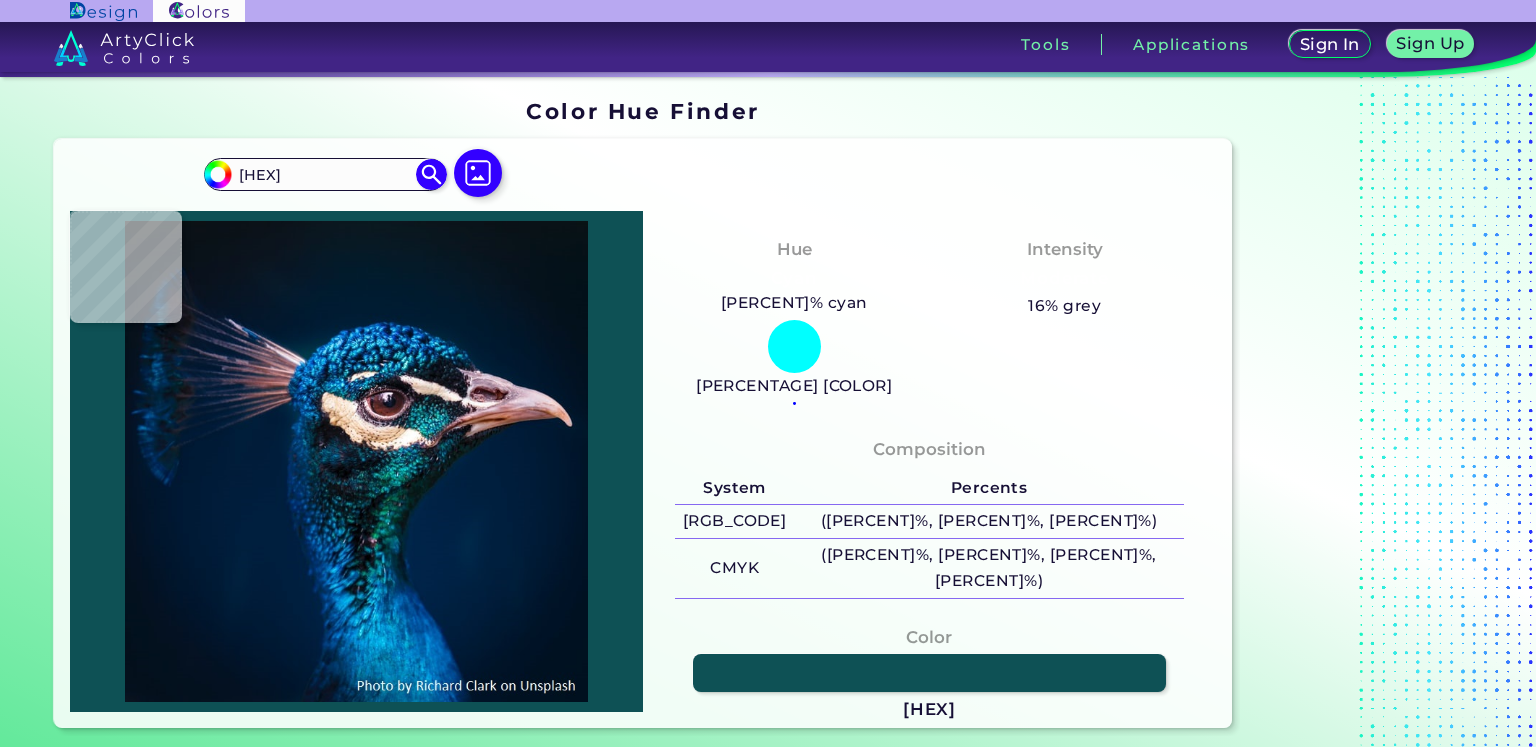 type on "[HEX_CODE]" 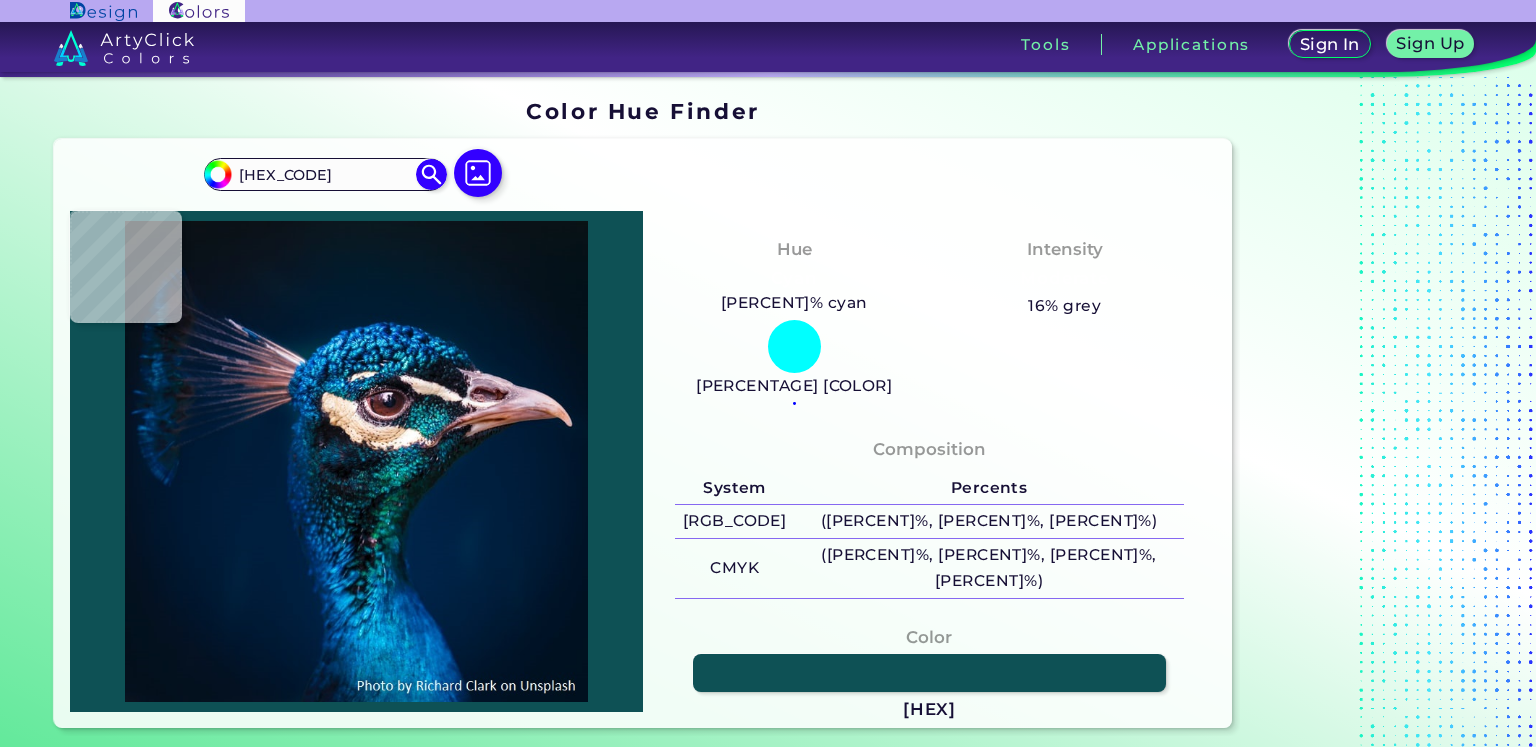 type on "#002b34" 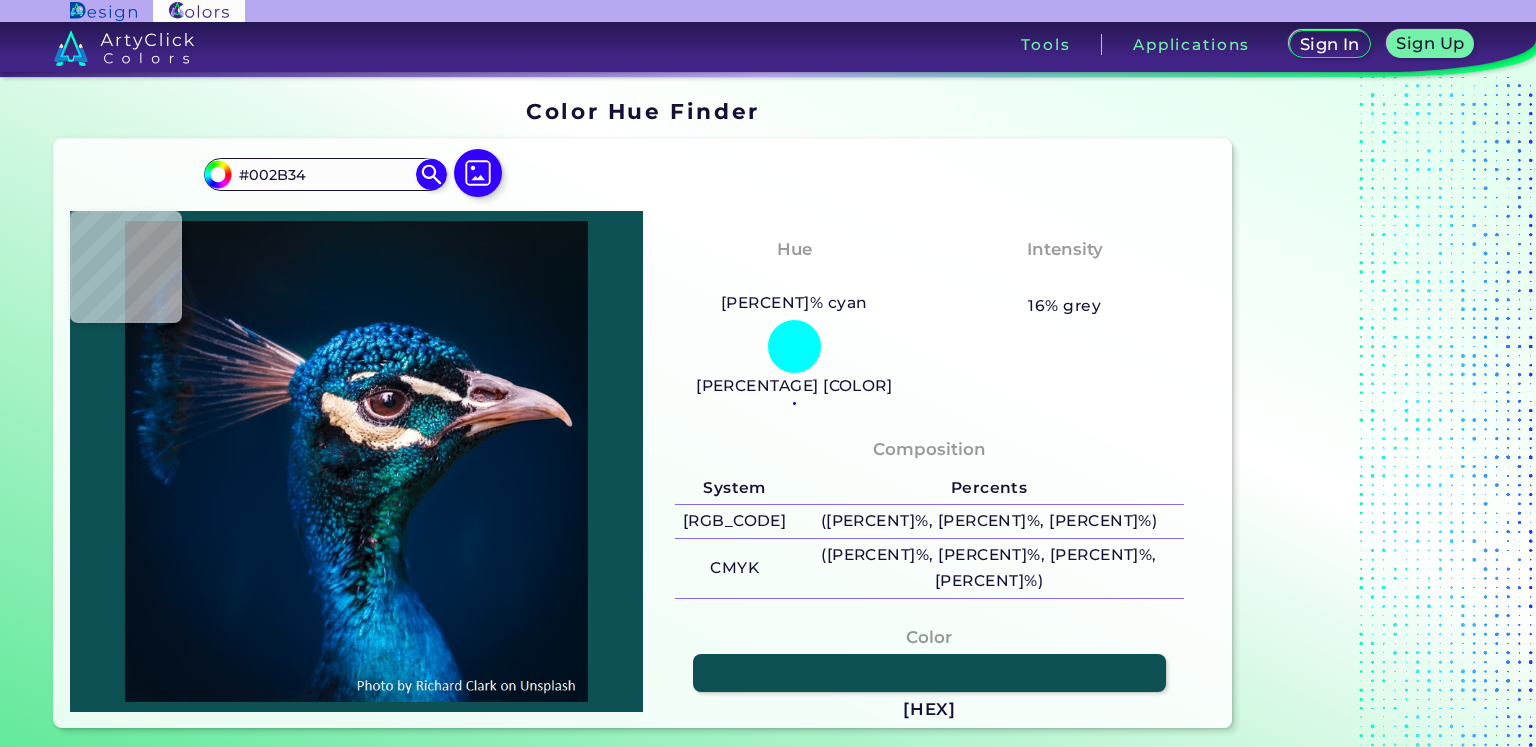 type on "[HEX]" 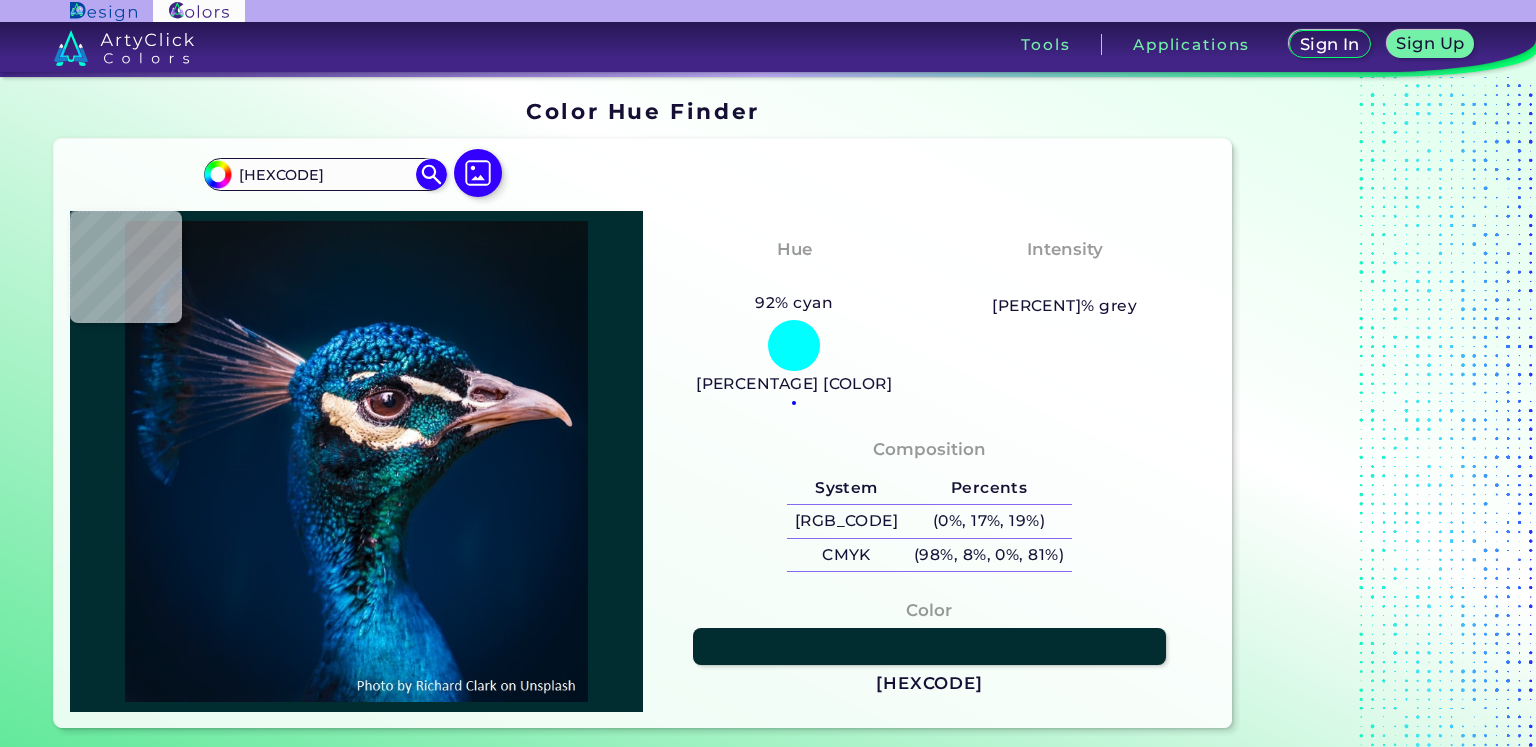type on "#7d6974" 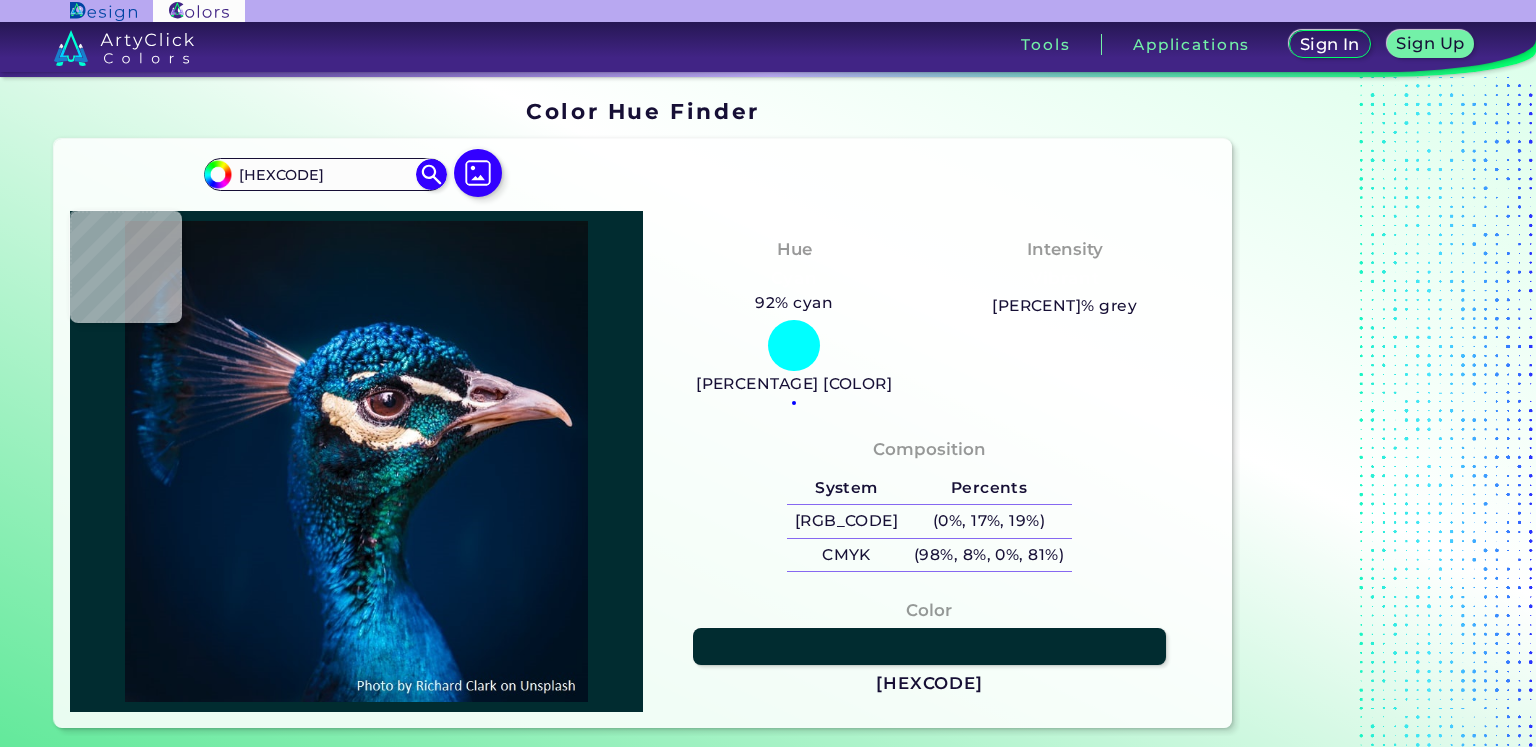 type on "#7D6974" 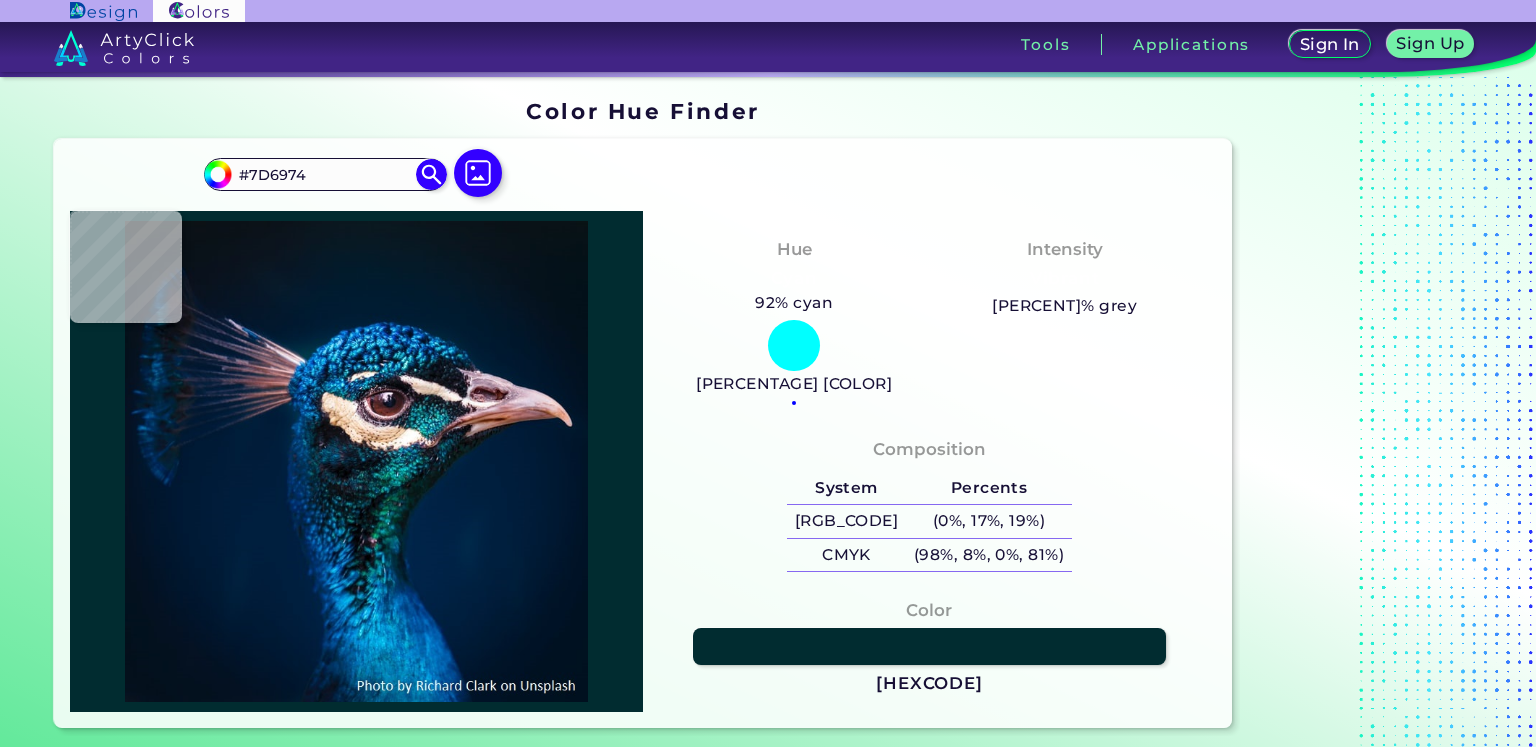 type on "#001b2f" 